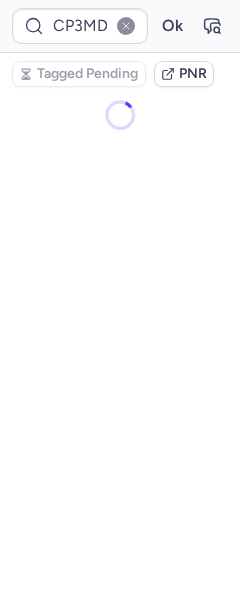 scroll, scrollTop: 0, scrollLeft: 0, axis: both 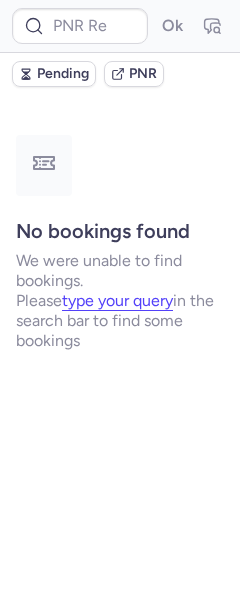 type on "CPLEYR" 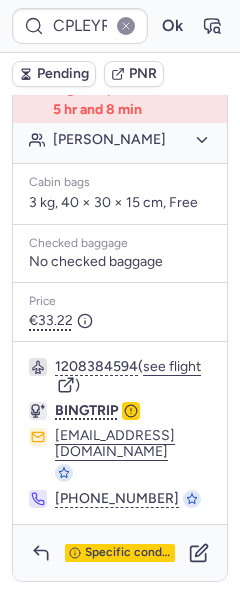 scroll, scrollTop: 1708, scrollLeft: 0, axis: vertical 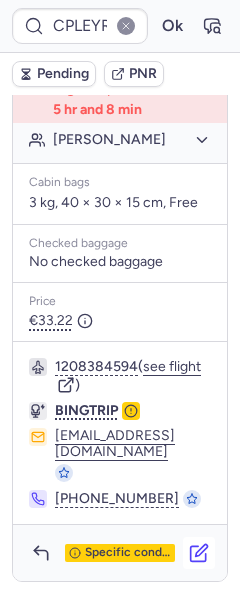 click 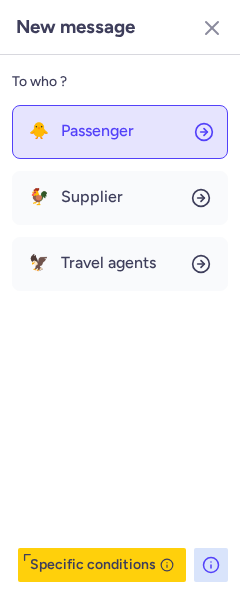 click on "Passenger" at bounding box center (97, 131) 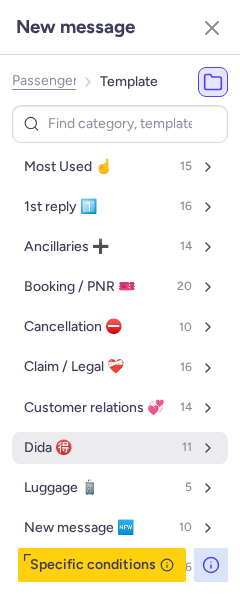 click on "Dida 🉐 11" at bounding box center (120, 448) 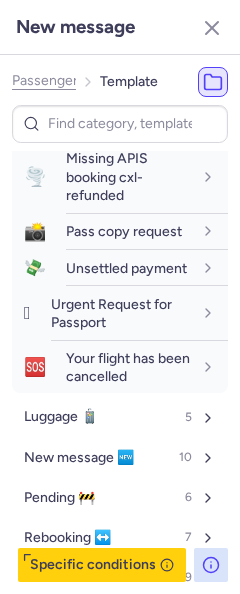 scroll, scrollTop: 632, scrollLeft: 0, axis: vertical 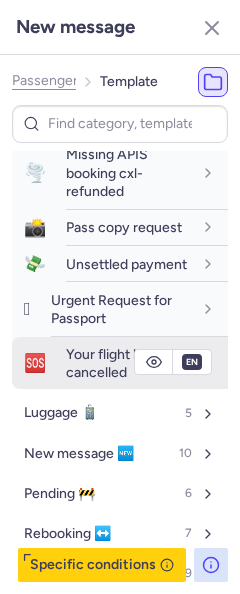 click on "Your flight has been cancelled" at bounding box center (128, 363) 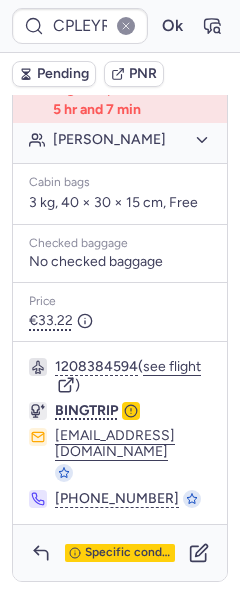 type on "CP3MDE" 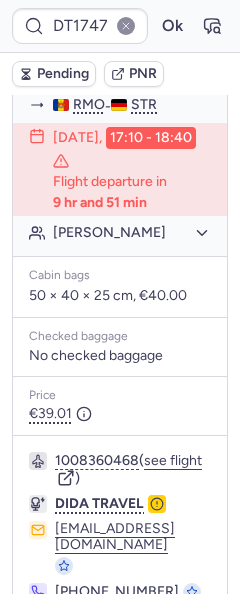 scroll, scrollTop: 620, scrollLeft: 0, axis: vertical 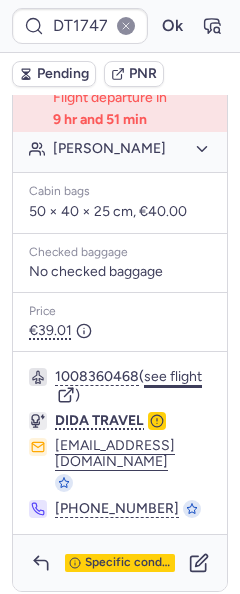 click on "see flight" 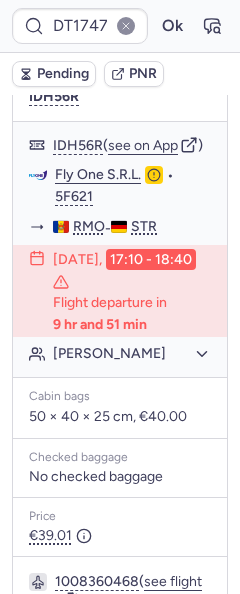 scroll, scrollTop: 412, scrollLeft: 0, axis: vertical 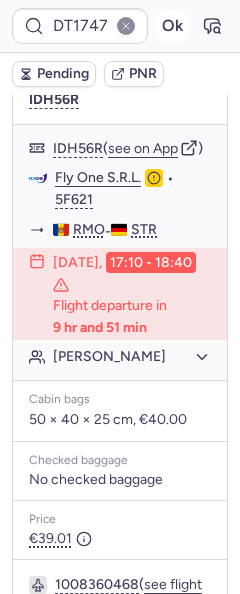 click on "Ok" at bounding box center (172, 26) 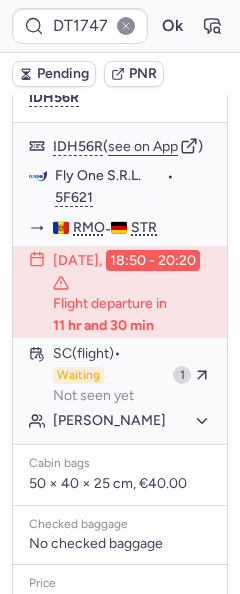 scroll, scrollTop: 412, scrollLeft: 0, axis: vertical 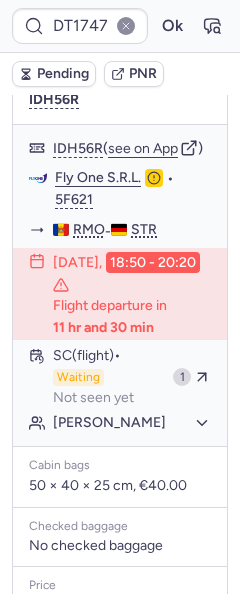type on "CP3MDE" 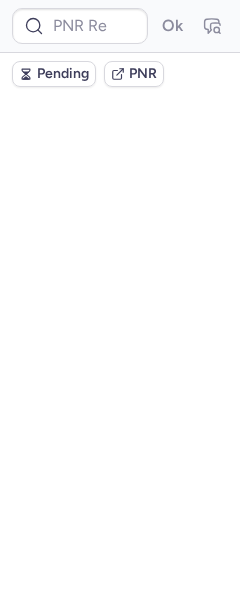 scroll, scrollTop: 0, scrollLeft: 0, axis: both 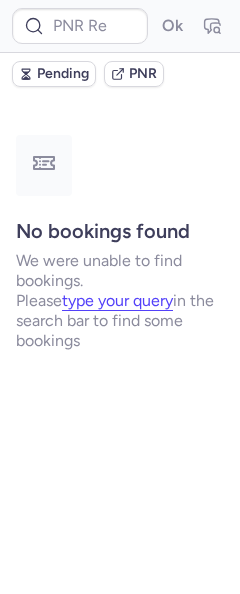 type on "DT1748782955010271" 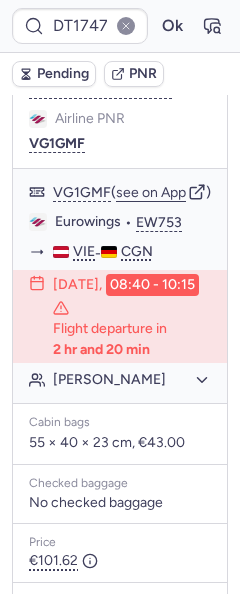 scroll, scrollTop: 370, scrollLeft: 0, axis: vertical 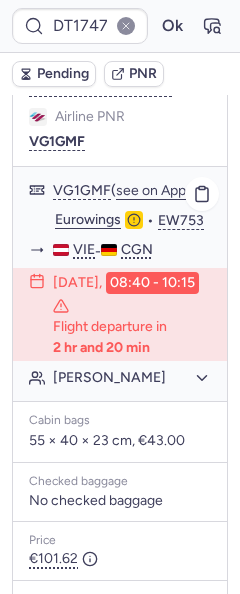 type on "DT1751904555109372" 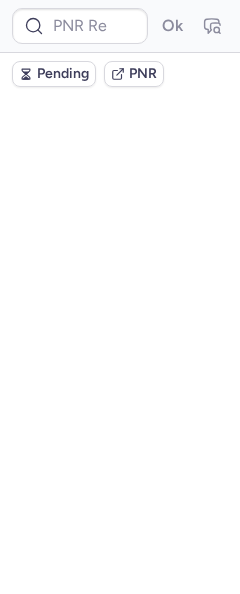 scroll, scrollTop: 0, scrollLeft: 0, axis: both 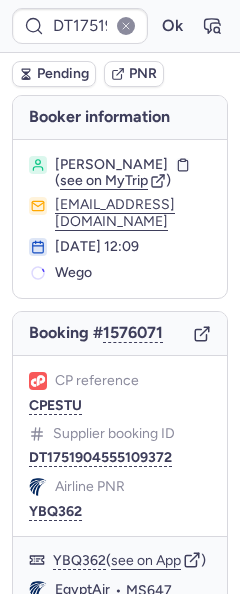 type on "CPITLW" 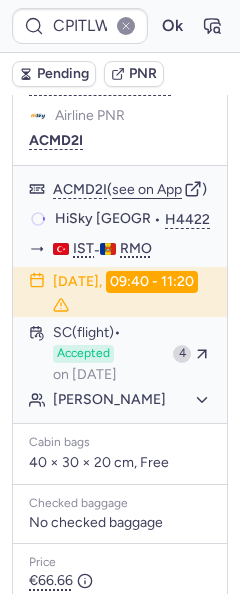 scroll, scrollTop: 372, scrollLeft: 0, axis: vertical 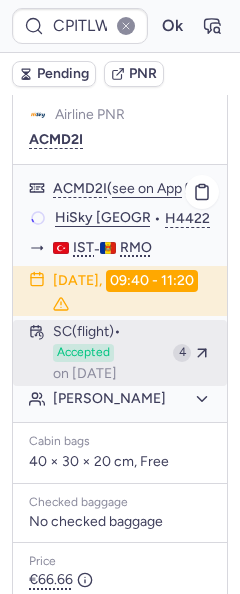 click on "SC   (flight)  Accepted  on Jul 4, 2025" at bounding box center (109, 353) 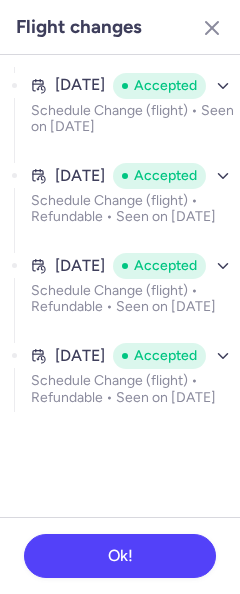 click on "Jul 2, 2025 Accepted Schedule Change (flight) • Refundable • Seen on Jul 4, 2025" at bounding box center (133, 292) 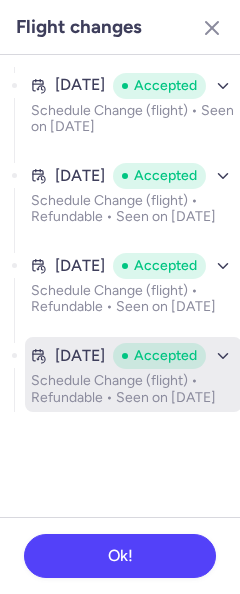 click on "Schedule Change (flight) • Refundable • Seen on Jul 4, 2025" at bounding box center [133, 389] 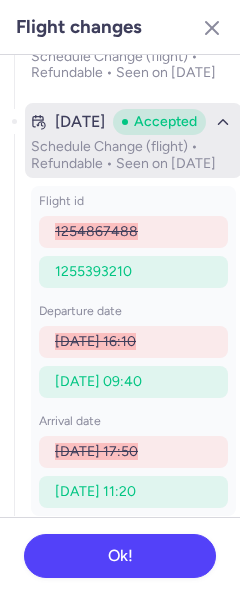 scroll, scrollTop: 296, scrollLeft: 0, axis: vertical 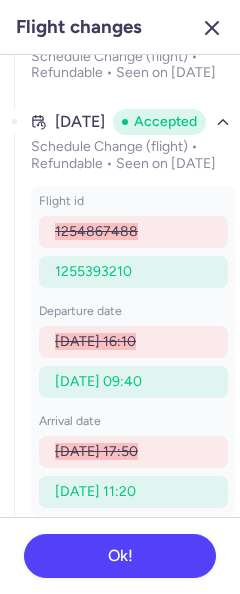 click 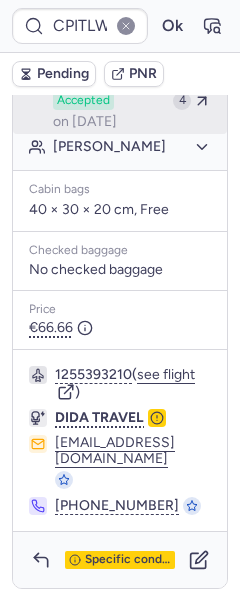 scroll, scrollTop: 664, scrollLeft: 0, axis: vertical 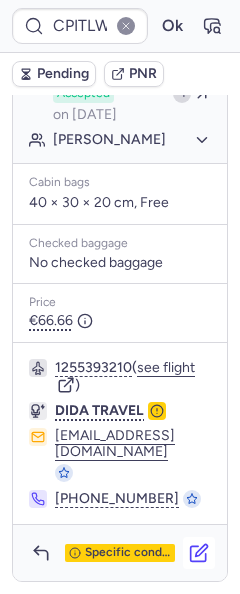 click at bounding box center (199, 553) 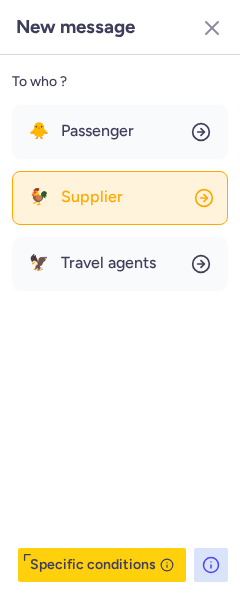 click on "🐓 Supplier" 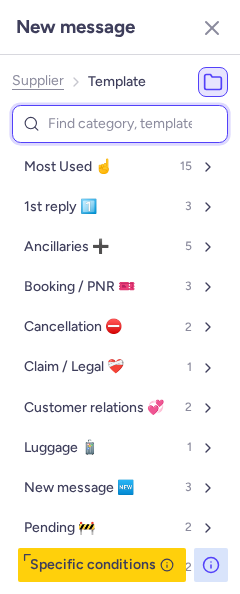 click at bounding box center [120, 124] 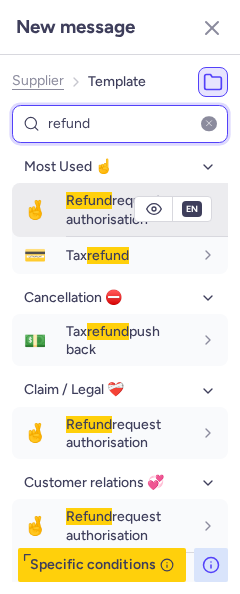 type on "refund" 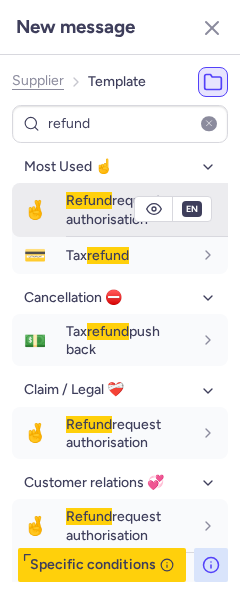 click on "Refund  request authorisation" at bounding box center [147, 210] 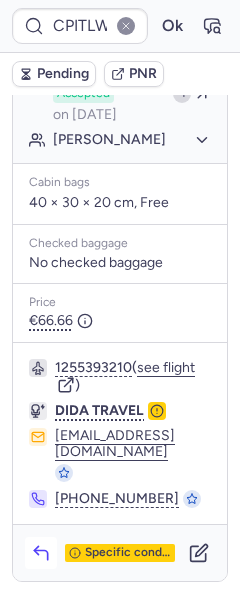 click 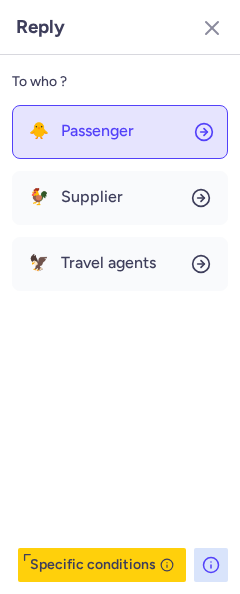 click on "🐥 Passenger" 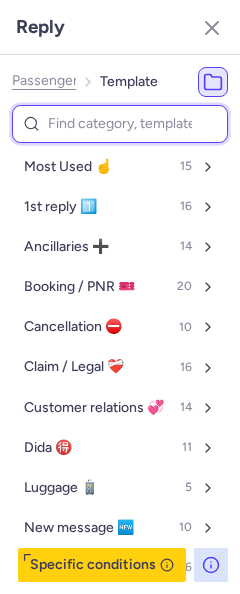 click at bounding box center [120, 124] 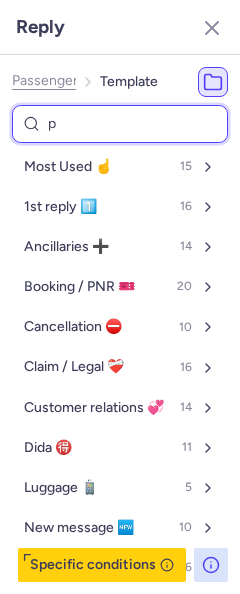 type on "pe" 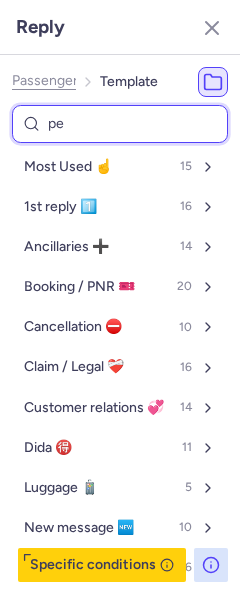 select on "en" 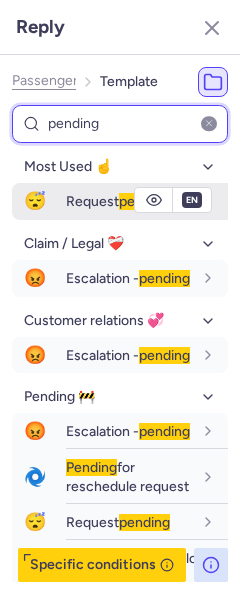 type on "pending" 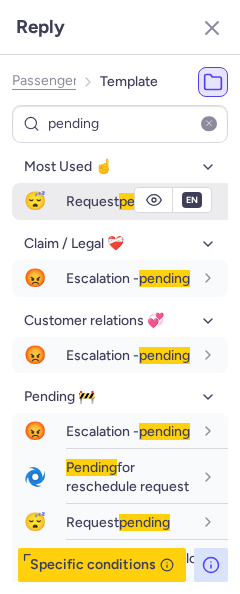 click on "Request  pending" at bounding box center (118, 201) 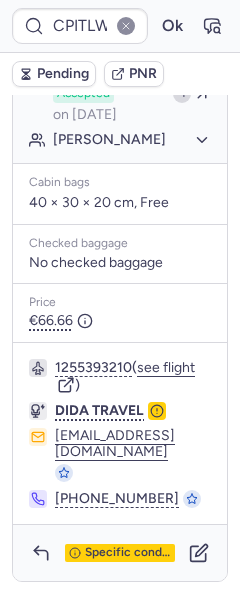 click on "Pending" at bounding box center (63, 74) 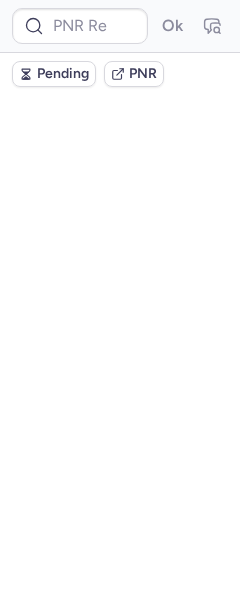 scroll, scrollTop: 0, scrollLeft: 0, axis: both 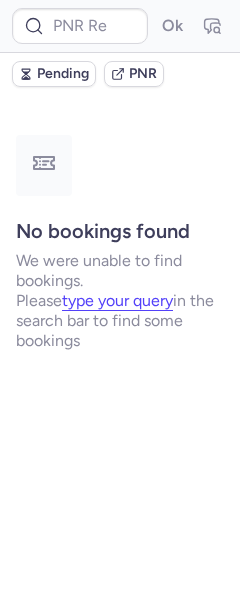 type on "HC2I9J" 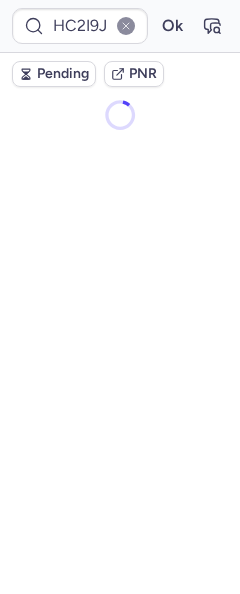 scroll, scrollTop: 0, scrollLeft: 0, axis: both 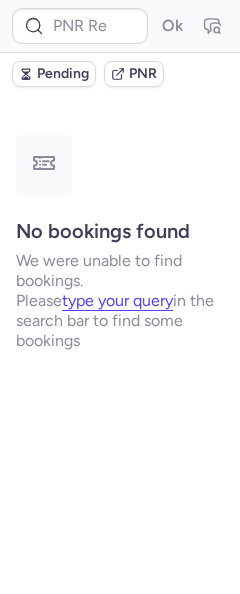type on "CPM3P7" 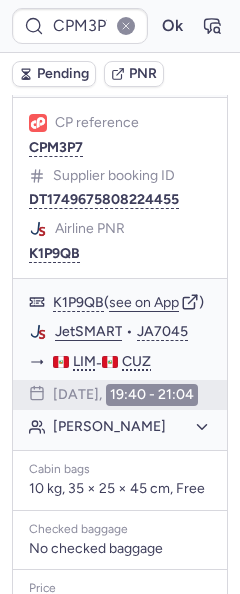 scroll, scrollTop: 400, scrollLeft: 0, axis: vertical 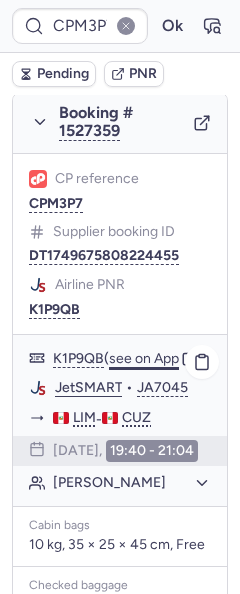 click on "see on App" 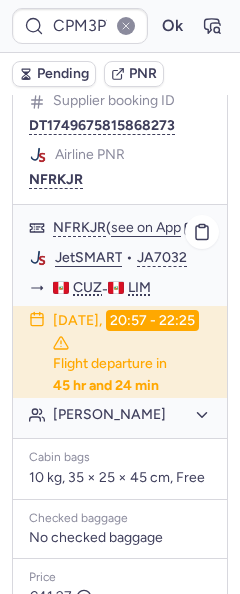 scroll, scrollTop: 1400, scrollLeft: 0, axis: vertical 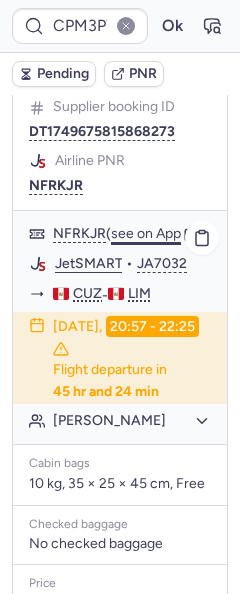 click on "see on App" 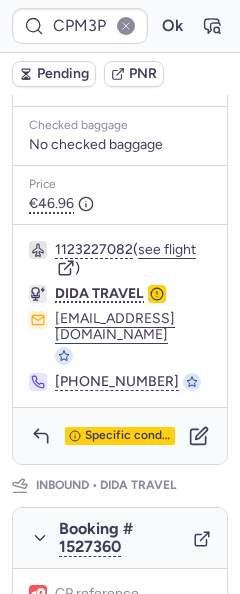 scroll, scrollTop: 900, scrollLeft: 0, axis: vertical 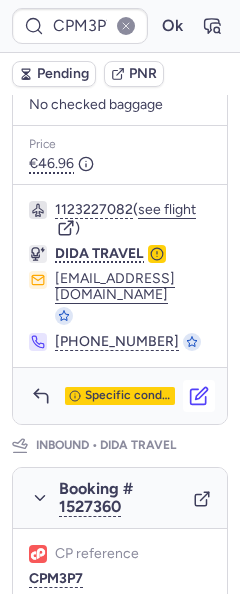 click 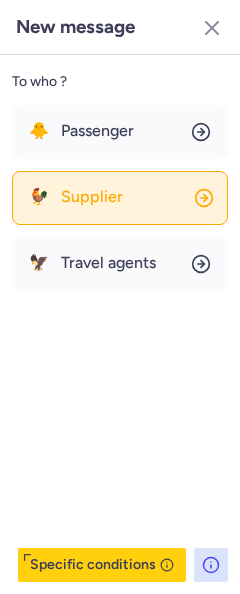 click on "🐓 Supplier" 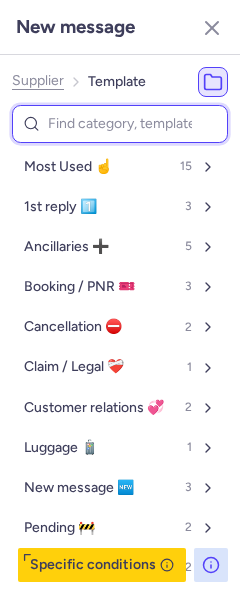 click at bounding box center [120, 124] 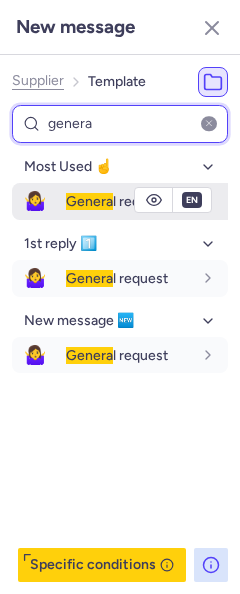 type on "genera" 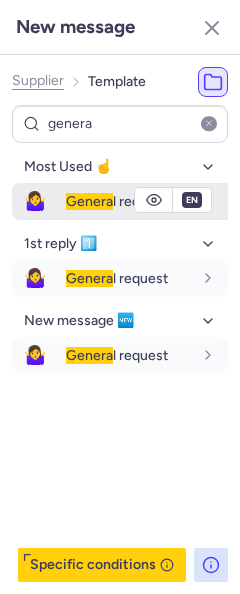 click on "🤷‍♀️" at bounding box center [35, 201] 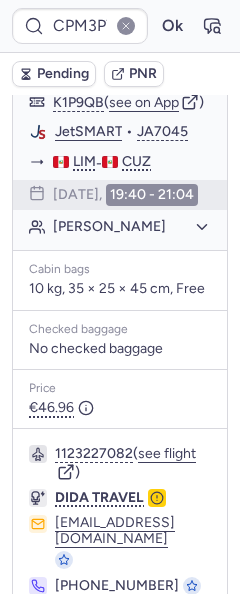 scroll, scrollTop: 400, scrollLeft: 0, axis: vertical 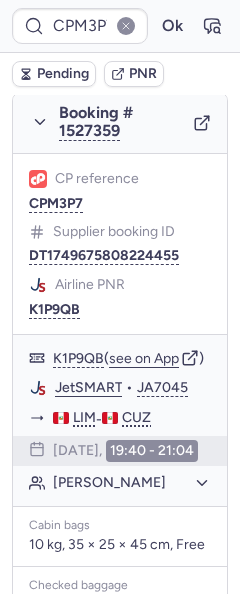 click on "Supplier booking ID DT1749675808224455" 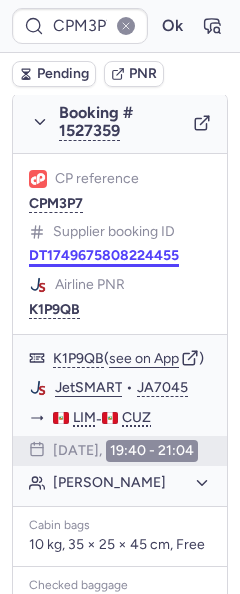 click on "DT1749675808224455" at bounding box center [104, 256] 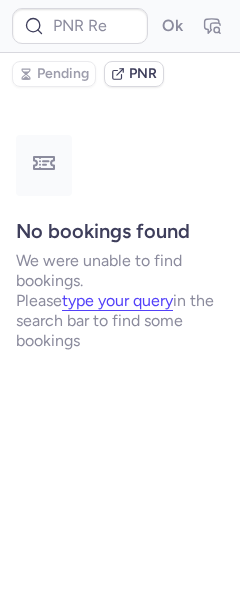 scroll, scrollTop: 0, scrollLeft: 0, axis: both 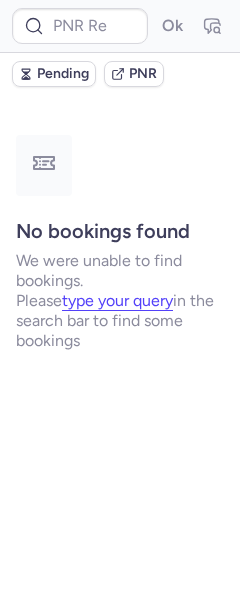 type on "CPM3P7" 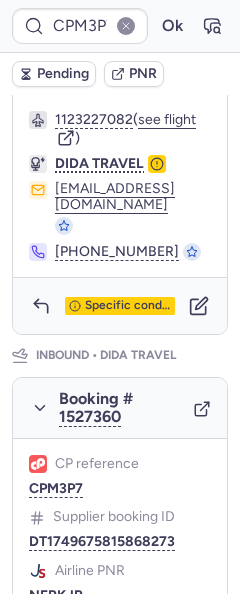 scroll, scrollTop: 1000, scrollLeft: 0, axis: vertical 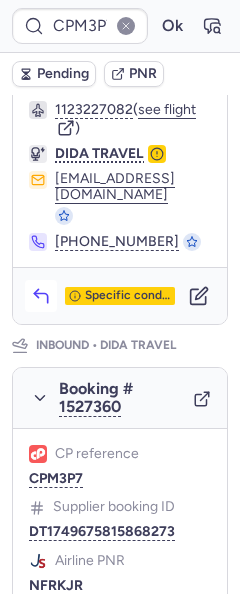 click at bounding box center [41, 296] 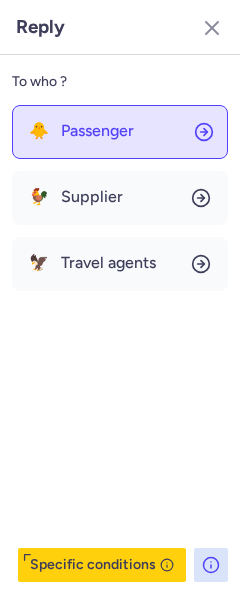 click on "Passenger" at bounding box center (97, 131) 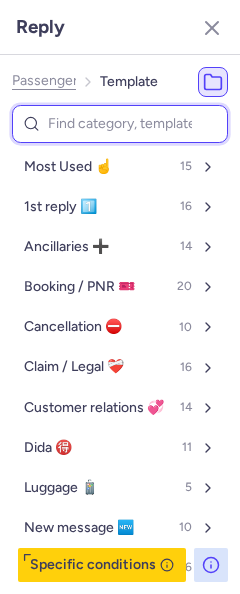 click at bounding box center [120, 124] 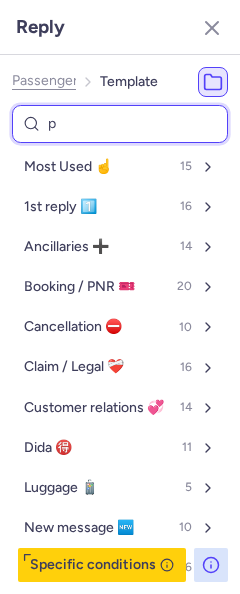 type on "pe" 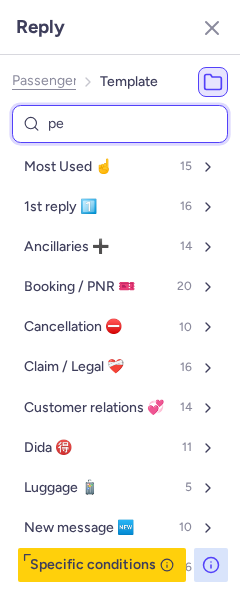 select on "en" 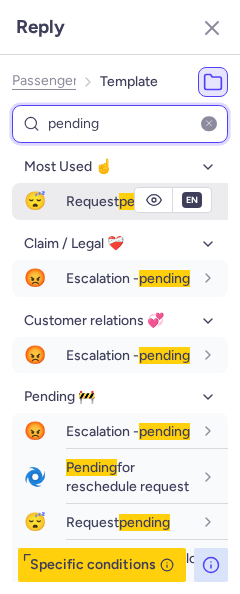 type on "pending" 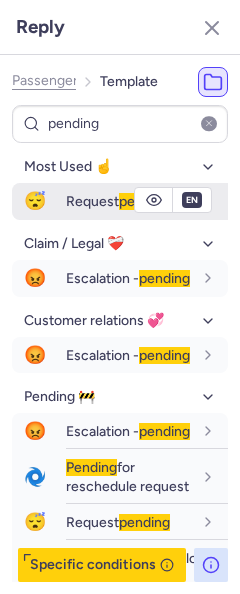 click on "Request  pending" at bounding box center (118, 201) 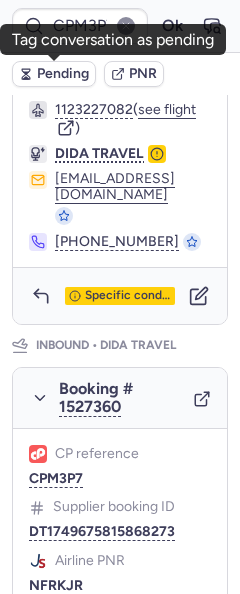 click on "Pending" at bounding box center [63, 74] 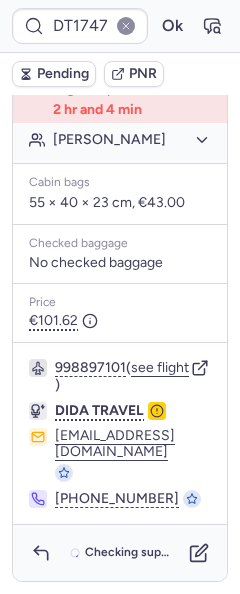 scroll, scrollTop: 672, scrollLeft: 0, axis: vertical 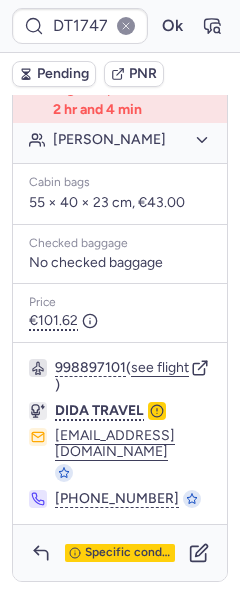 click on "998897101  ( see flight )  DIDA TRAVEL flightcs@dida.com +86 755 2232 7682" at bounding box center [120, 434] 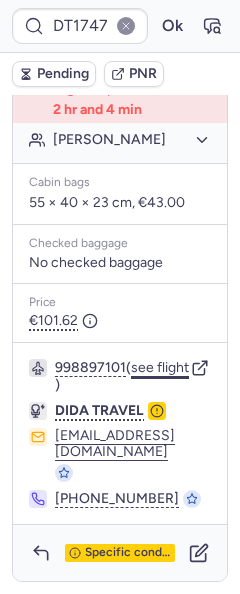 click on "see flight" 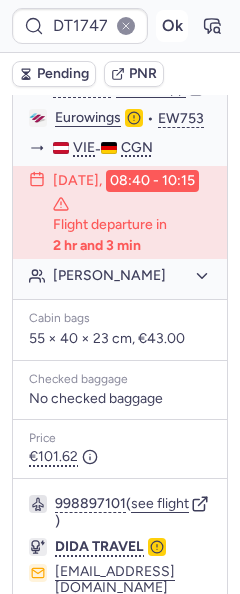 click on "Ok" at bounding box center (172, 26) 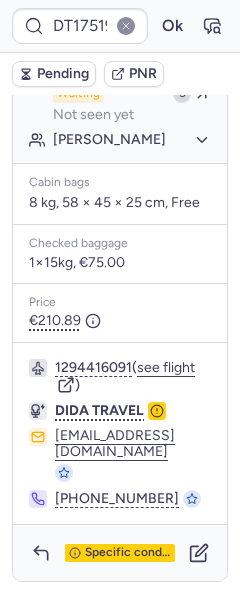scroll, scrollTop: 661, scrollLeft: 0, axis: vertical 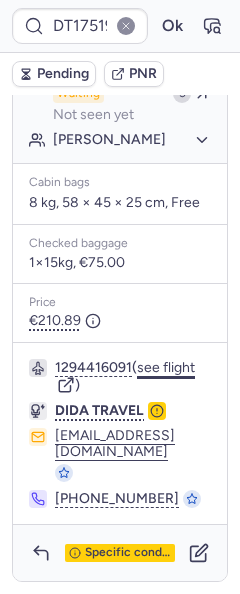 click on "see flight" 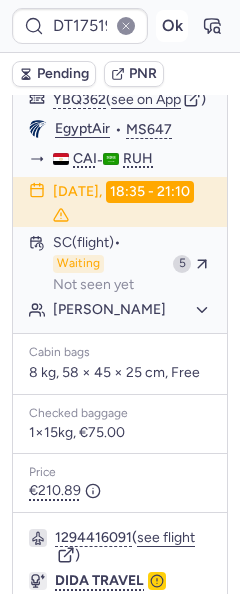 click on "Ok" at bounding box center [172, 26] 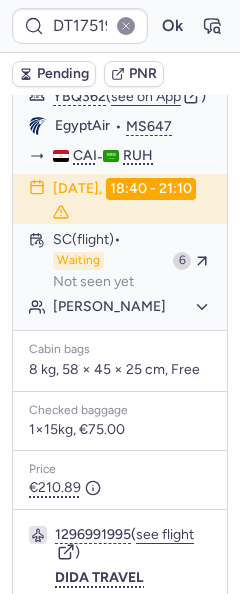 scroll, scrollTop: 461, scrollLeft: 0, axis: vertical 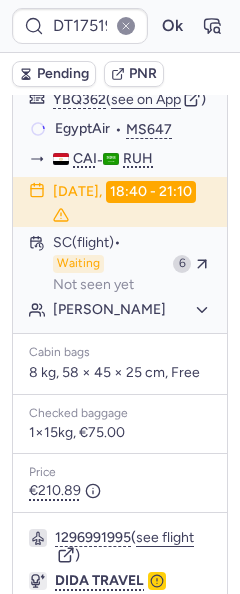 type on "CPM3P7" 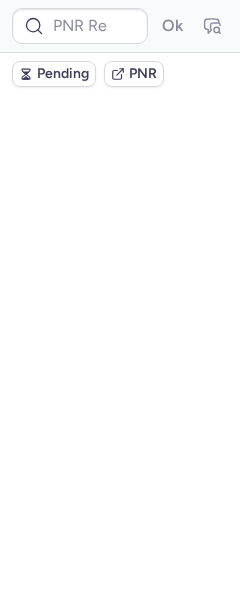 scroll, scrollTop: 0, scrollLeft: 0, axis: both 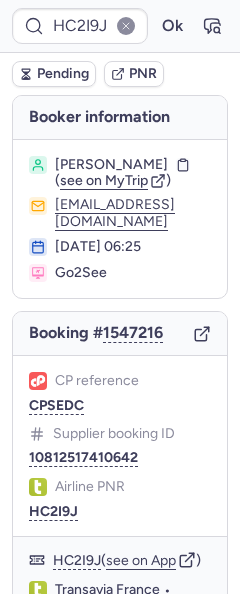 type on "CPSEDC" 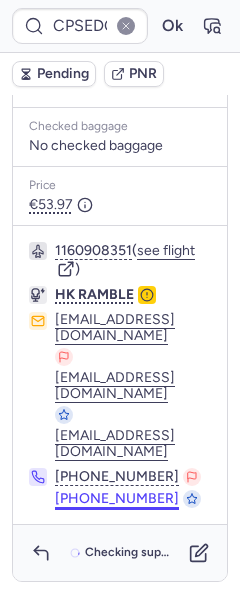 scroll, scrollTop: 778, scrollLeft: 0, axis: vertical 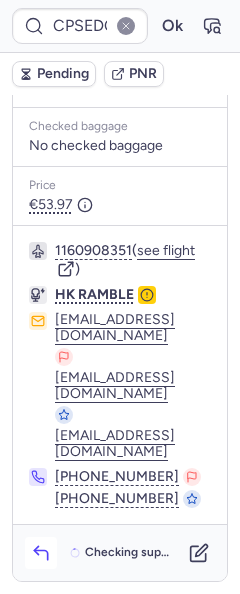 click at bounding box center (41, 553) 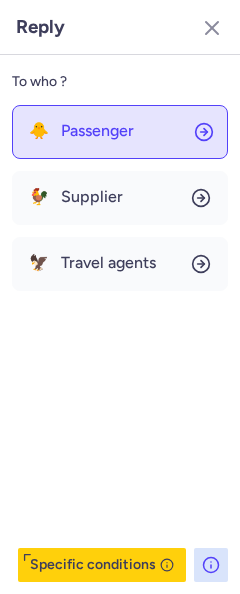 click on "🐥 Passenger" 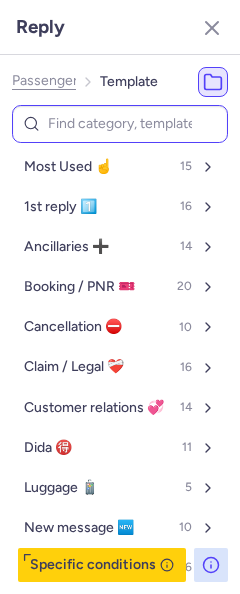 click at bounding box center (120, 124) 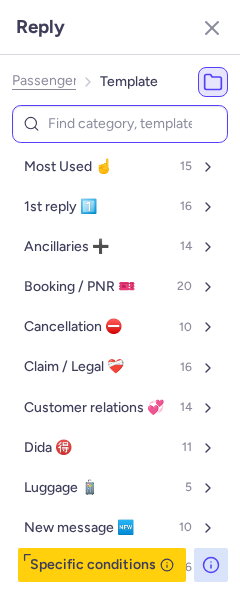 type on "p" 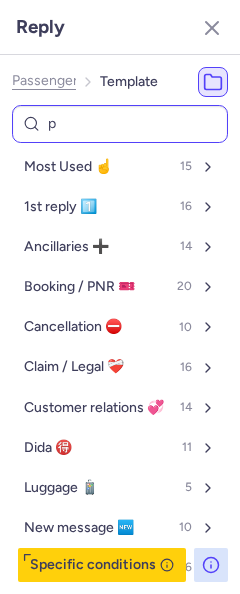 select on "en" 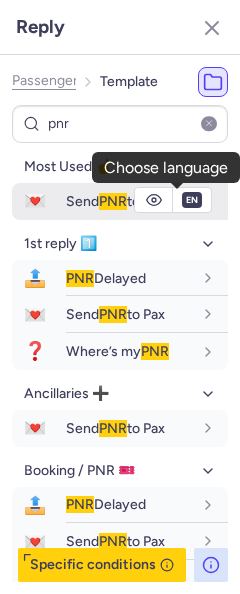type on "pnr" 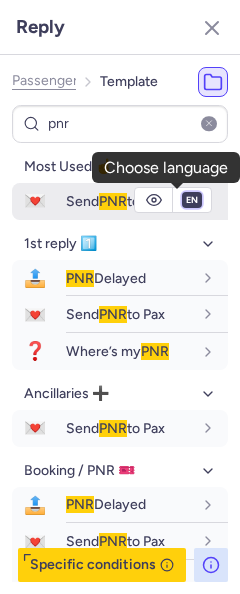 click on "fr en de nl pt es it ru" at bounding box center [192, 200] 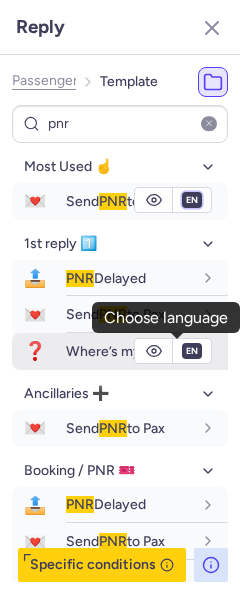 select on "ru" 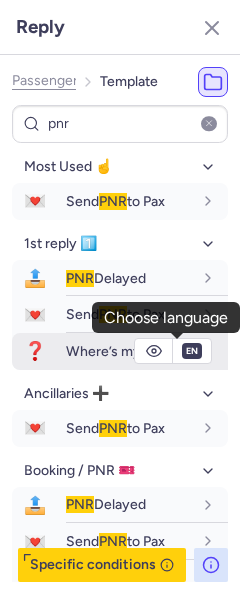click on "fr en de nl pt es it ru" at bounding box center (192, 200) 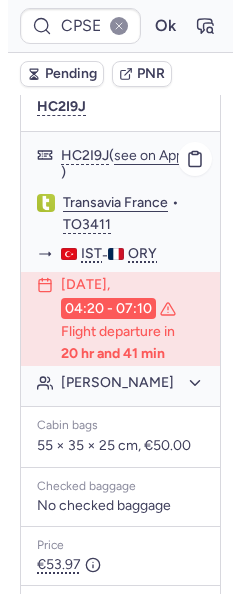 scroll, scrollTop: 395, scrollLeft: 0, axis: vertical 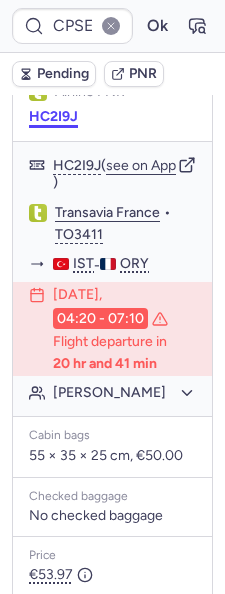 click on "HC2I9J" at bounding box center [53, 117] 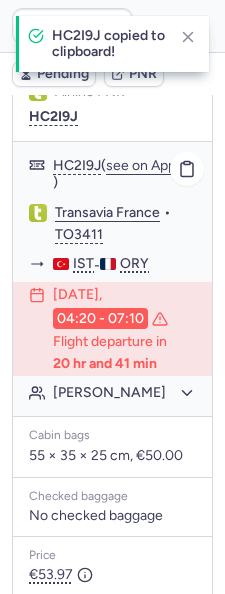 click on "Transavia France" 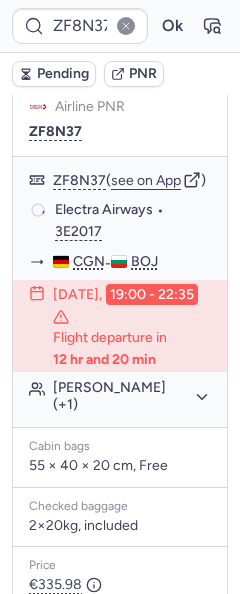 scroll, scrollTop: 377, scrollLeft: 0, axis: vertical 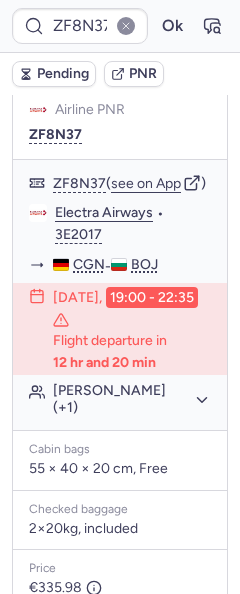type on "CPOHPJ" 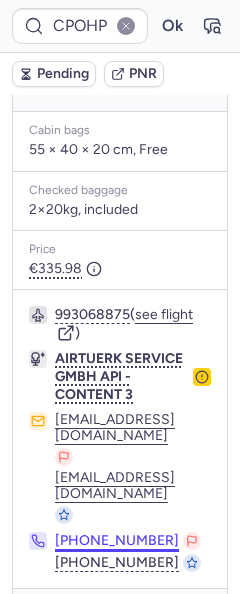 scroll, scrollTop: 714, scrollLeft: 0, axis: vertical 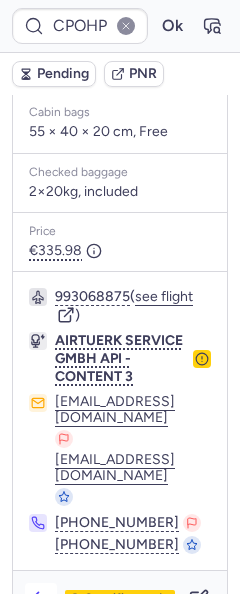 click 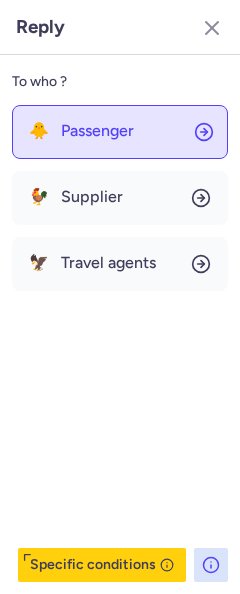 click on "Passenger" at bounding box center (97, 131) 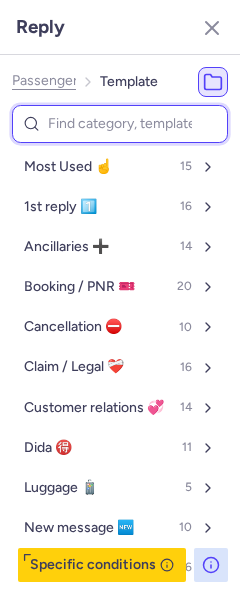 click at bounding box center (120, 124) 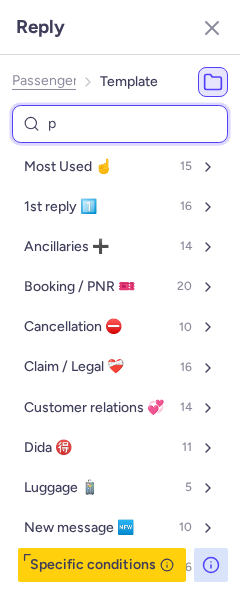type on "pn" 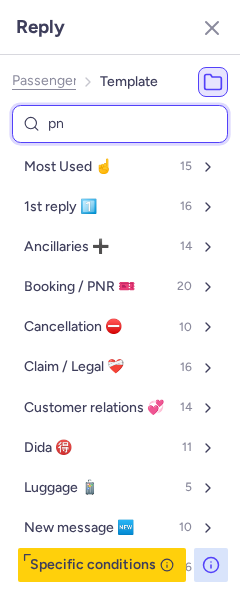 select on "en" 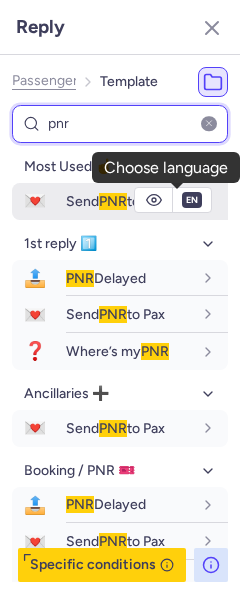 type on "pnr" 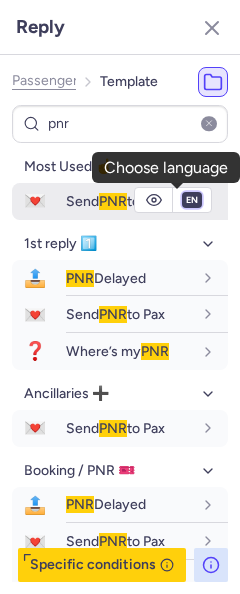 click on "fr en de nl pt es it ru" at bounding box center (192, 200) 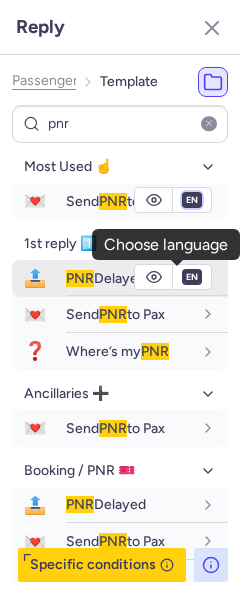 select on "de" 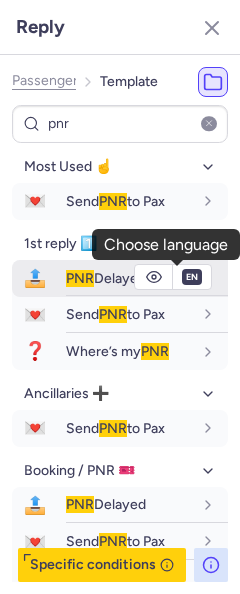 click on "fr en de nl pt es it ru" at bounding box center (192, 200) 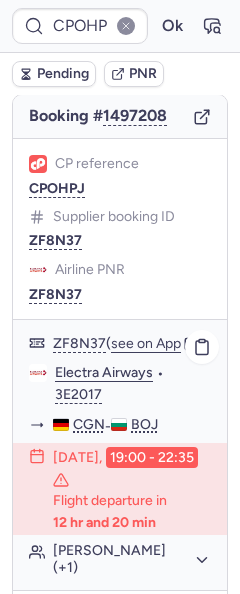 scroll, scrollTop: 0, scrollLeft: 0, axis: both 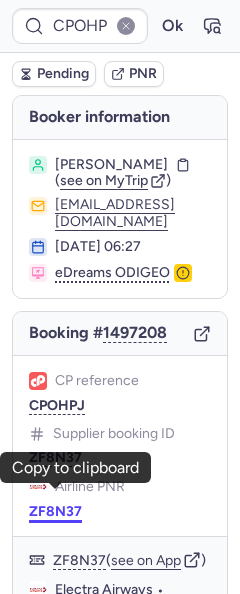 click on "ZF8N37" at bounding box center [55, 512] 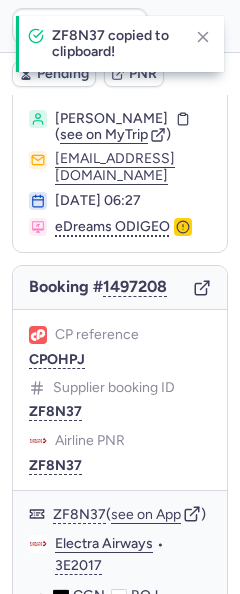 scroll, scrollTop: 100, scrollLeft: 0, axis: vertical 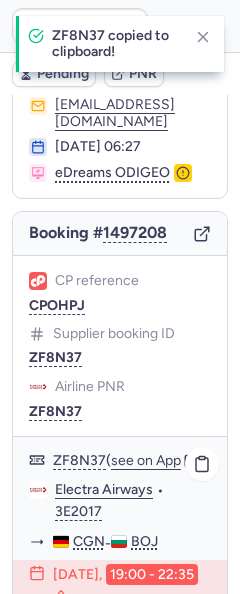 click on "Electra Airways" 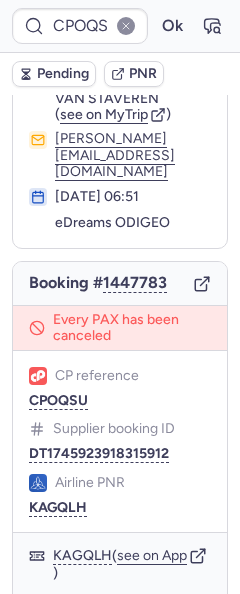 scroll, scrollTop: 100, scrollLeft: 0, axis: vertical 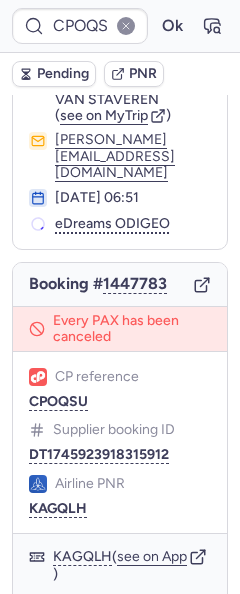 type on "DT1749740525486179" 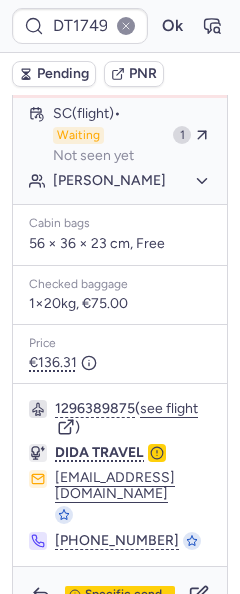 scroll, scrollTop: 686, scrollLeft: 0, axis: vertical 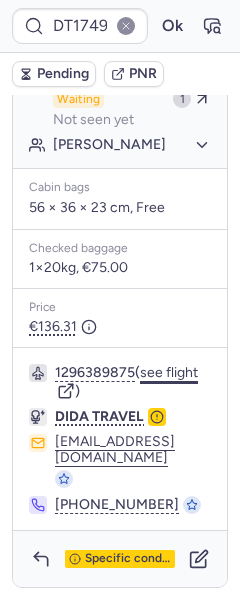 click on "see flight" 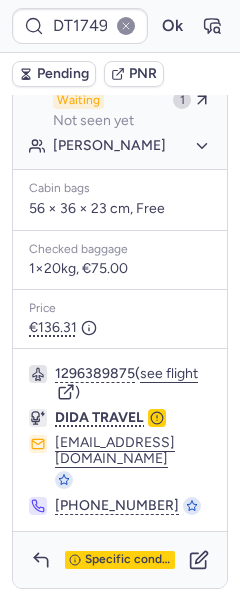 scroll, scrollTop: 686, scrollLeft: 0, axis: vertical 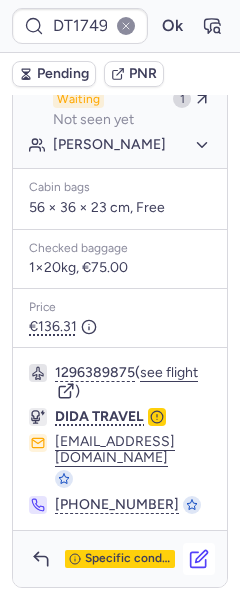 click 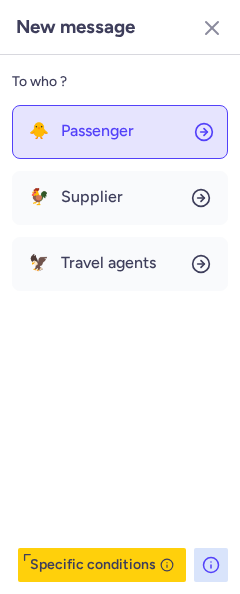 click on "Passenger" at bounding box center (97, 131) 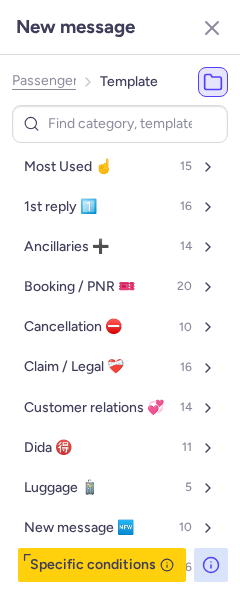 click at bounding box center (120, 124) 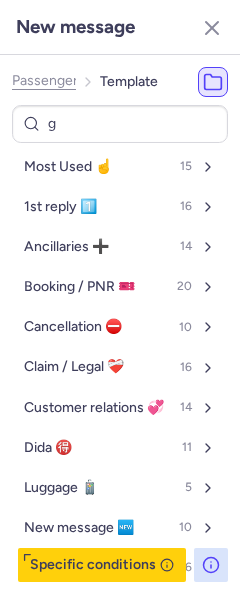 type on "ge" 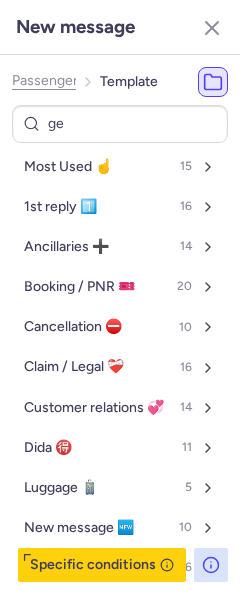 select on "en" 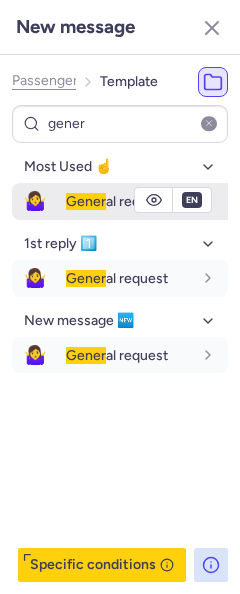 type on "gener" 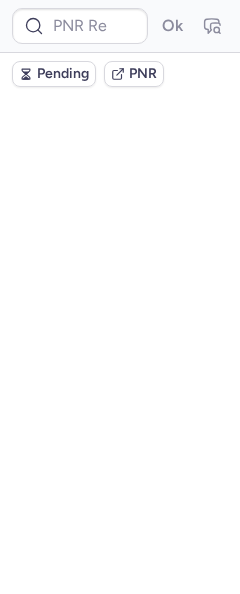 scroll, scrollTop: 0, scrollLeft: 0, axis: both 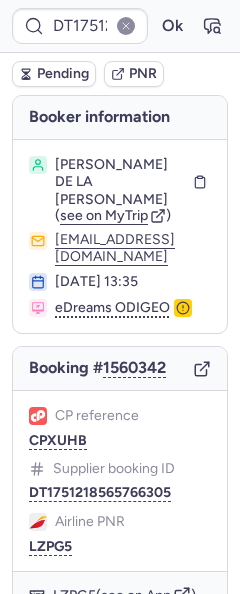 type on "C8BP9V" 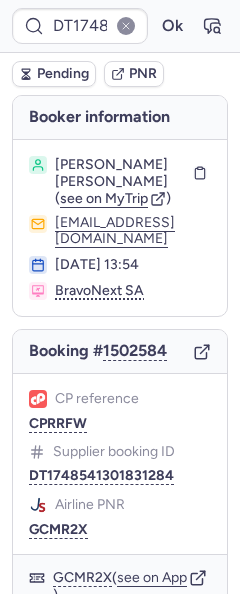type on "CPOQSU" 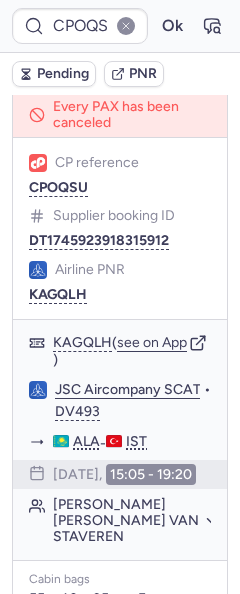 scroll, scrollTop: 400, scrollLeft: 0, axis: vertical 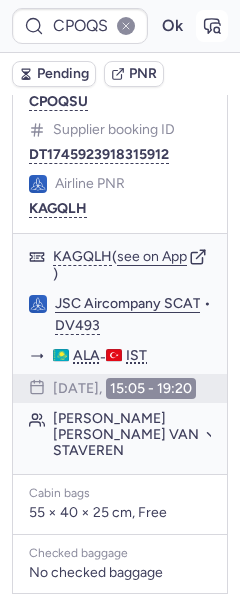 click at bounding box center (212, 26) 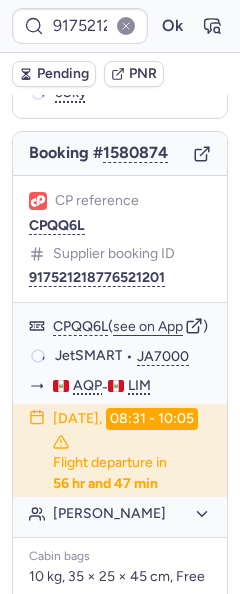 scroll, scrollTop: 300, scrollLeft: 0, axis: vertical 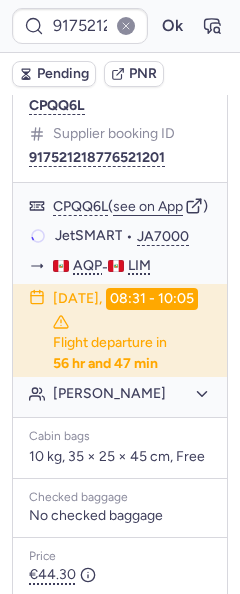type on "DT1748541301831284" 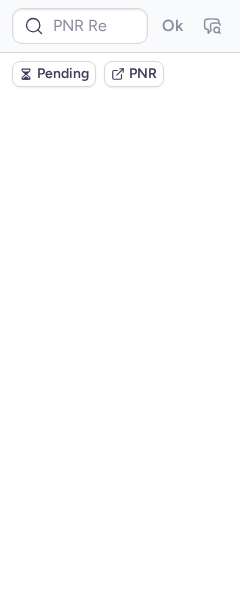 scroll, scrollTop: 0, scrollLeft: 0, axis: both 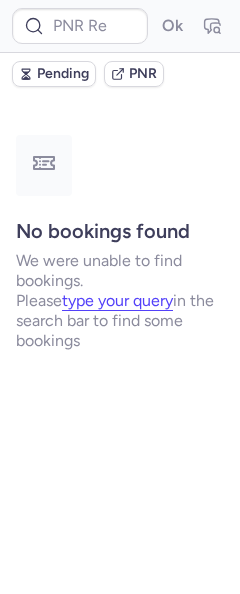 type on "DT1748541301831284" 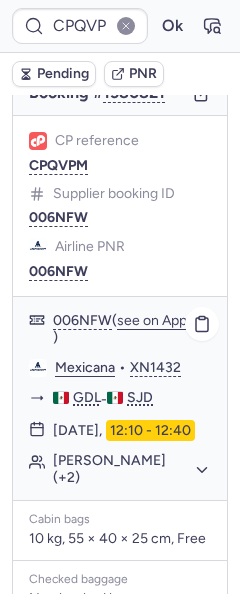 scroll, scrollTop: 400, scrollLeft: 0, axis: vertical 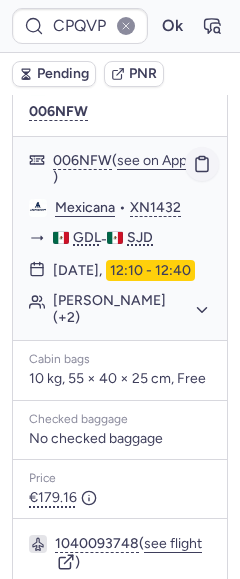 click 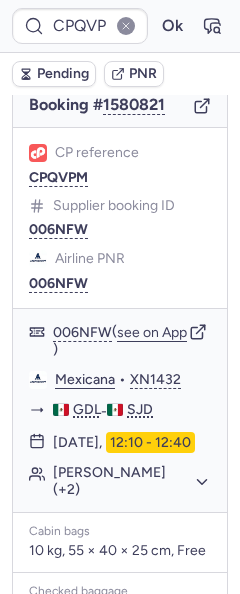 scroll, scrollTop: 200, scrollLeft: 0, axis: vertical 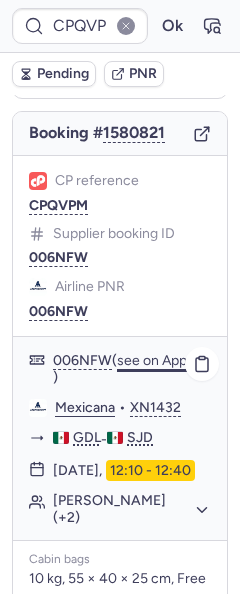 click on "see on App" 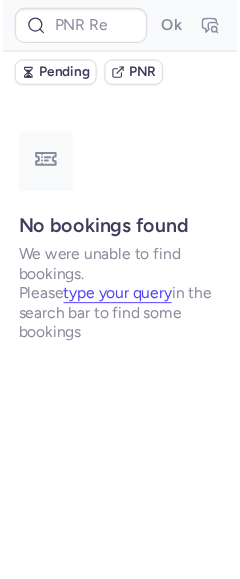 scroll, scrollTop: 0, scrollLeft: 0, axis: both 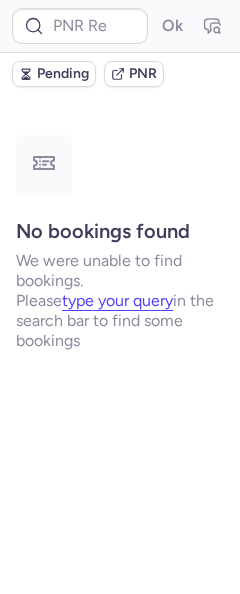 type on "DT1749119502492548" 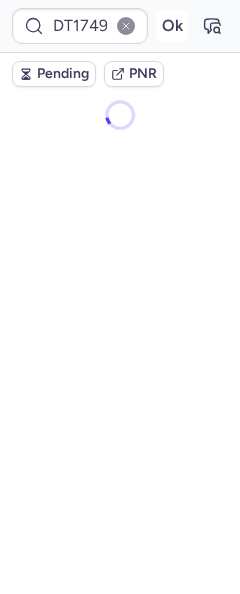 click on "Ok" at bounding box center [172, 26] 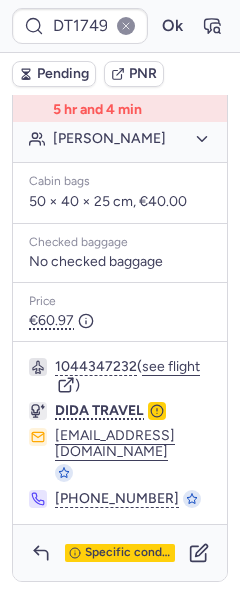 scroll, scrollTop: 641, scrollLeft: 0, axis: vertical 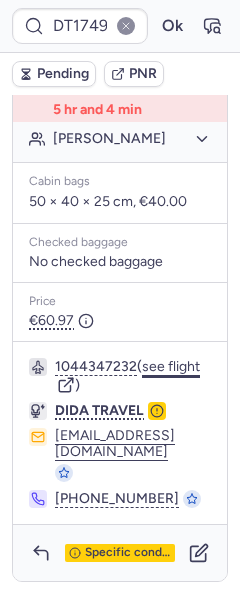 click on "see flight" 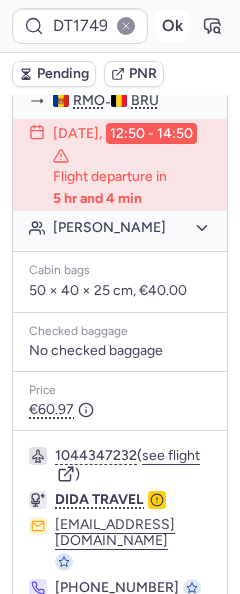 click on "Ok" at bounding box center [172, 26] 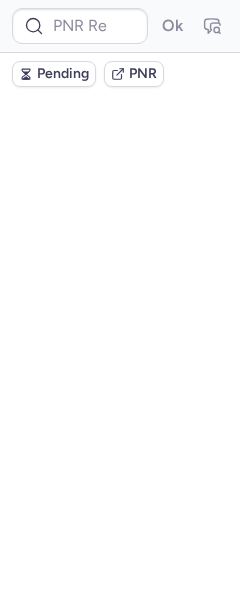 scroll, scrollTop: 0, scrollLeft: 0, axis: both 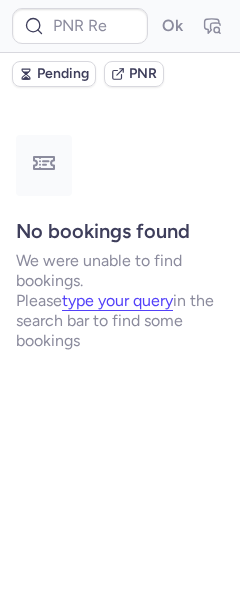 type on "CPQVPM" 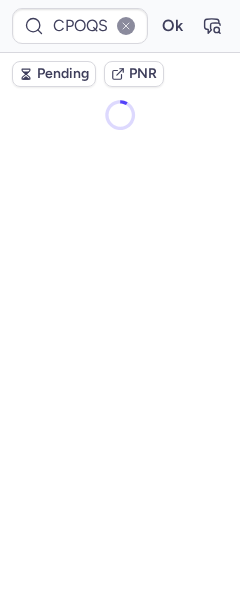 scroll, scrollTop: 0, scrollLeft: 0, axis: both 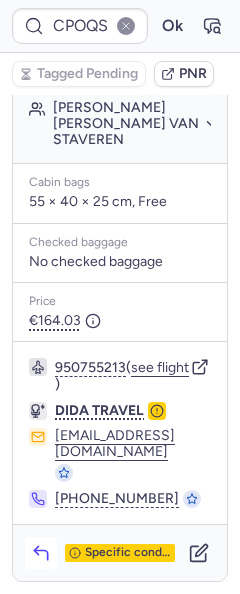 click at bounding box center [41, 553] 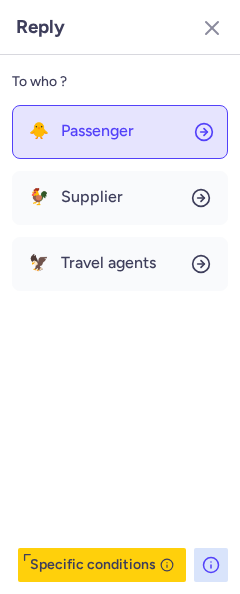 click on "🐥 Passenger" 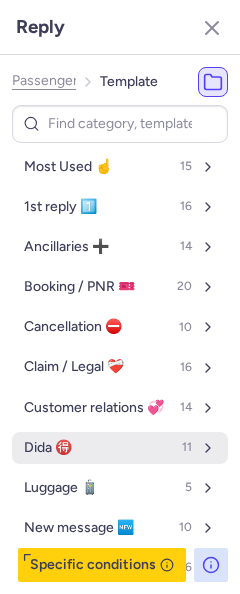 click on "Dida 🉐 11" at bounding box center [120, 448] 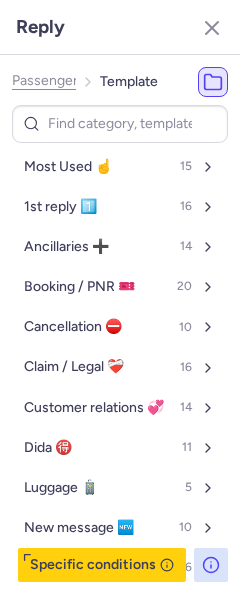 select on "en" 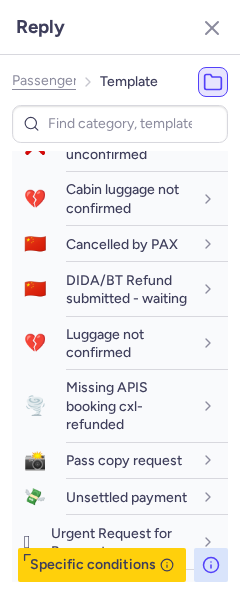 scroll, scrollTop: 400, scrollLeft: 0, axis: vertical 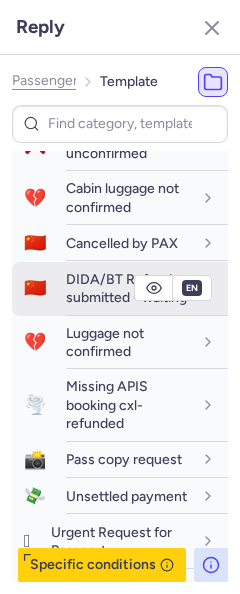click on "DIDA/BT Refund submitted - waiting" at bounding box center [126, 288] 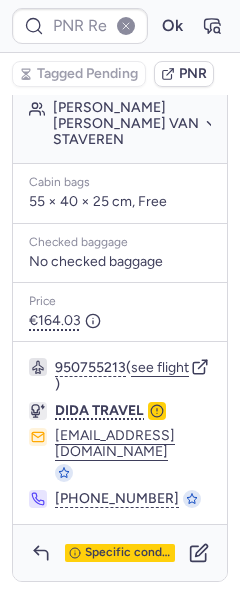 type on "CPOQSU" 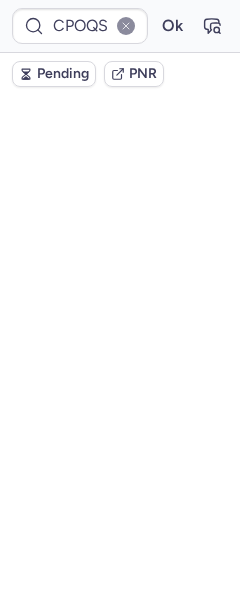 scroll, scrollTop: 0, scrollLeft: 0, axis: both 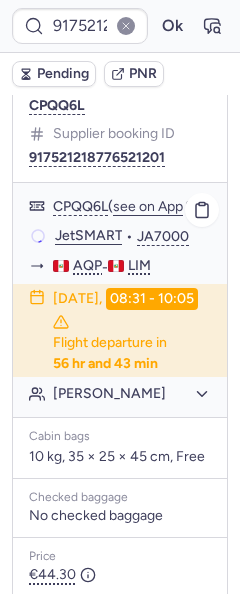 type on "DT1748541301831284" 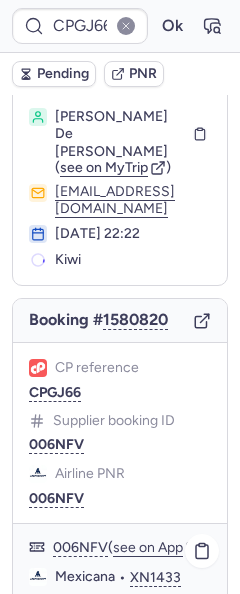scroll, scrollTop: 400, scrollLeft: 0, axis: vertical 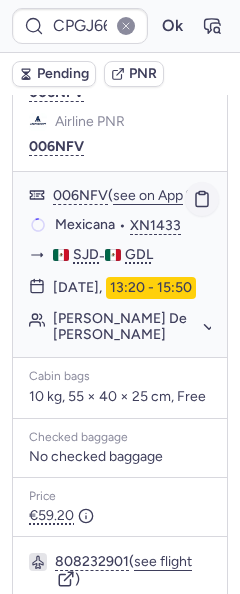 click 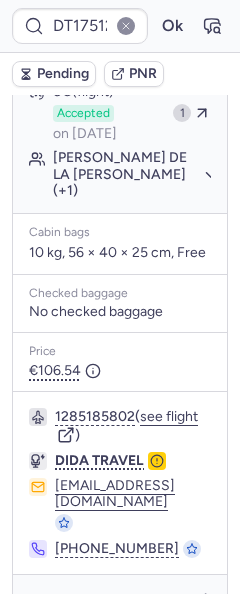 scroll, scrollTop: 500, scrollLeft: 0, axis: vertical 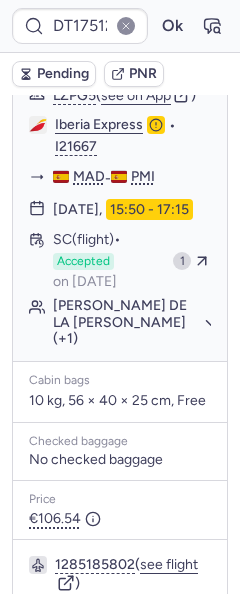 type on "CPU8BW" 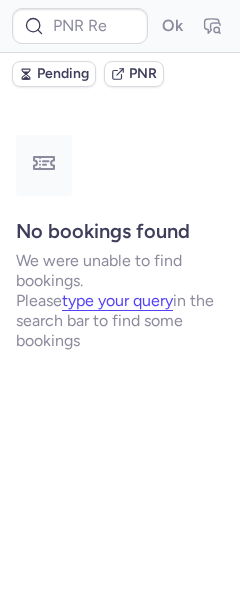scroll, scrollTop: 0, scrollLeft: 0, axis: both 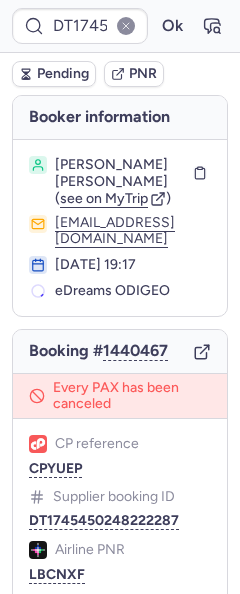 type on "CPU8BW" 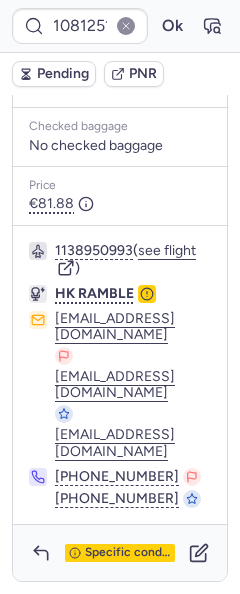 scroll, scrollTop: 700, scrollLeft: 0, axis: vertical 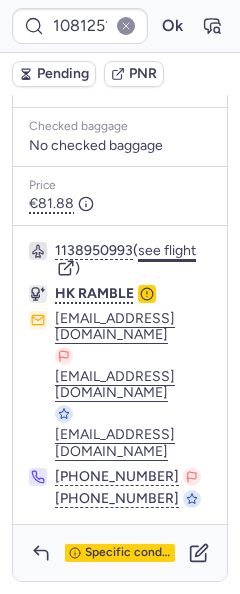 click on "see flight" 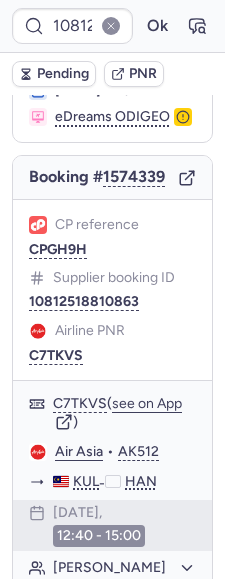 scroll, scrollTop: 152, scrollLeft: 0, axis: vertical 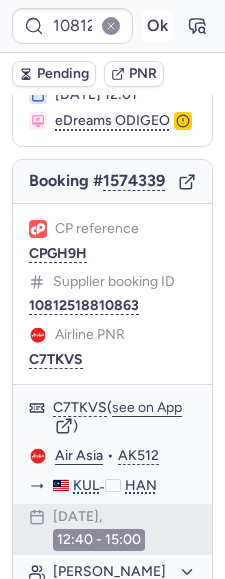 click on "Ok" at bounding box center (157, 26) 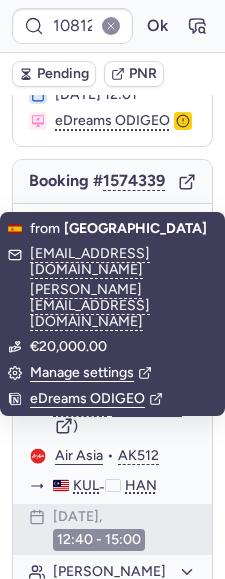 scroll, scrollTop: 400, scrollLeft: 0, axis: vertical 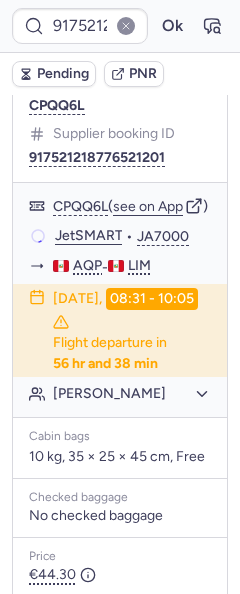type on "DT1745450248222287" 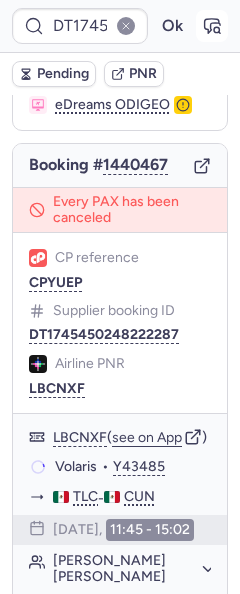 scroll, scrollTop: 100, scrollLeft: 0, axis: vertical 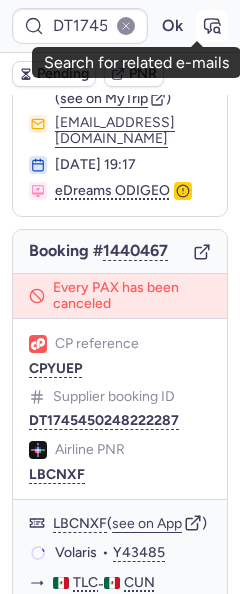 click 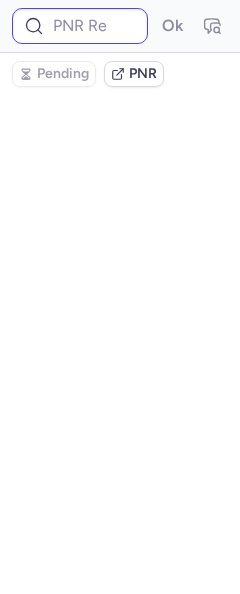 type on "DT1745450248222287" 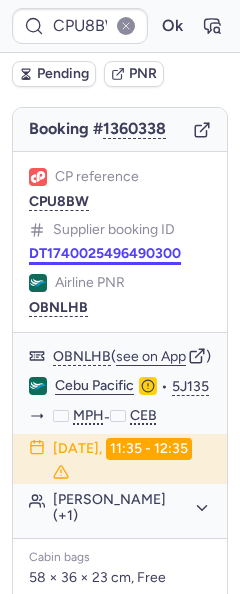 scroll, scrollTop: 300, scrollLeft: 0, axis: vertical 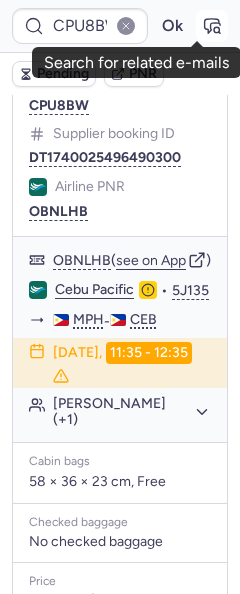 click at bounding box center [212, 26] 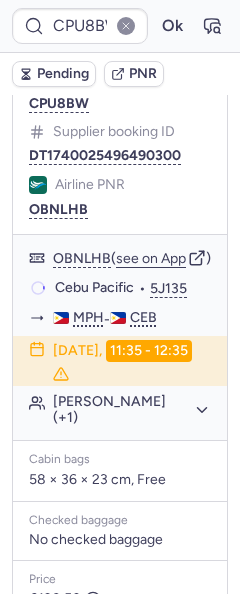 scroll, scrollTop: 300, scrollLeft: 0, axis: vertical 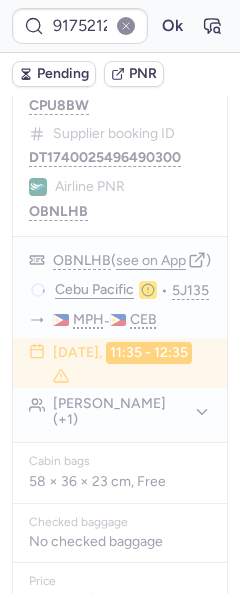type on "DT1748541301831284" 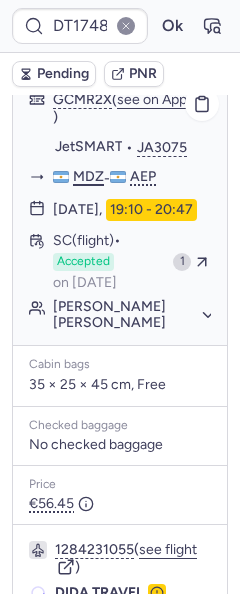 scroll, scrollTop: 516, scrollLeft: 0, axis: vertical 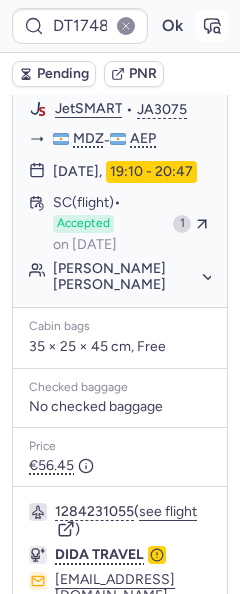click 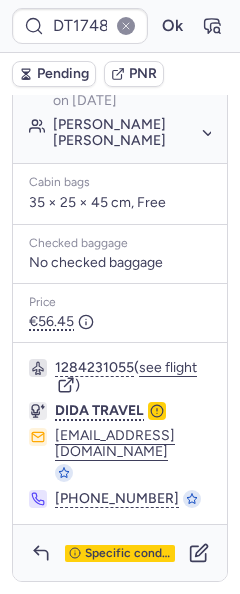 scroll, scrollTop: 692, scrollLeft: 0, axis: vertical 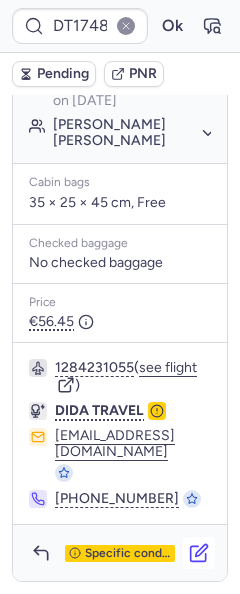 click 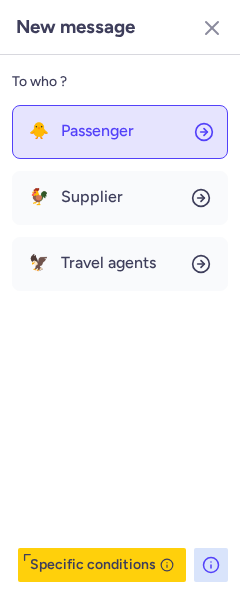 click on "🐥 Passenger" 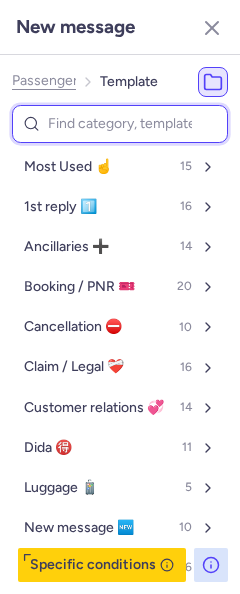 click at bounding box center (120, 124) 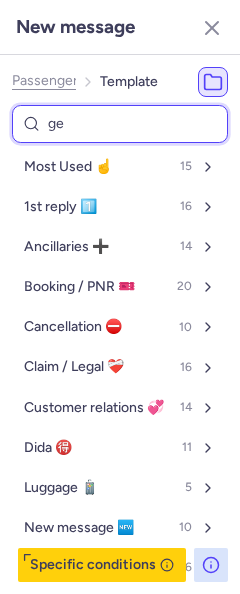 type on "gen" 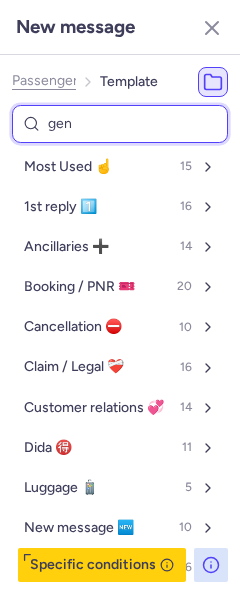 select on "en" 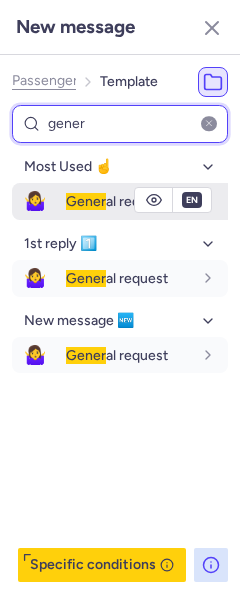 type on "gener" 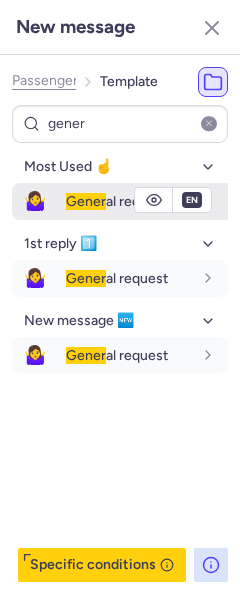 click on "Gener" at bounding box center (86, 201) 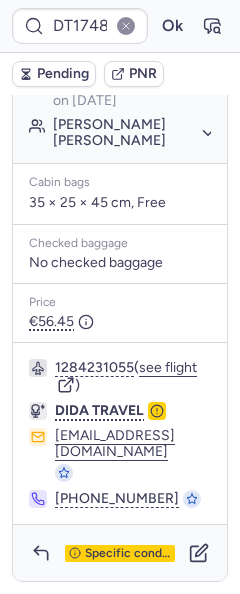 type on "917521218776521201" 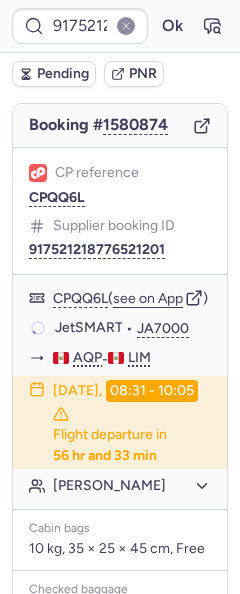 scroll, scrollTop: 200, scrollLeft: 0, axis: vertical 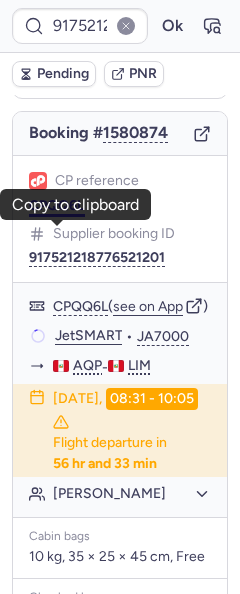 click on "CPQQ6L" at bounding box center [57, 206] 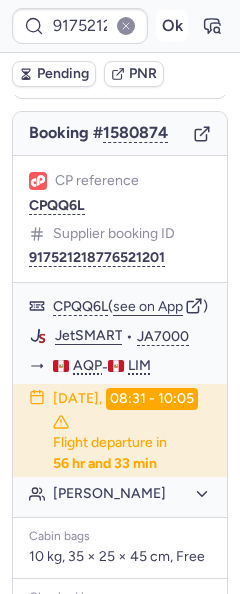 click on "Ok" at bounding box center (172, 26) 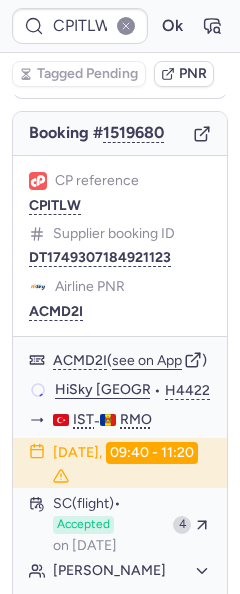 scroll, scrollTop: 182, scrollLeft: 0, axis: vertical 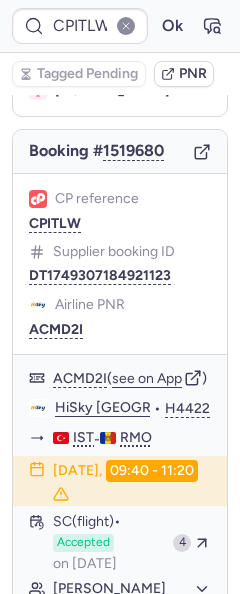type on "DT1748597565526143" 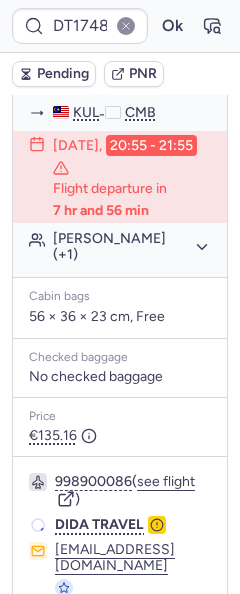 scroll, scrollTop: 620, scrollLeft: 0, axis: vertical 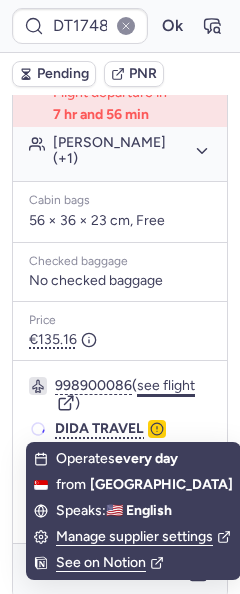 click on "see flight" 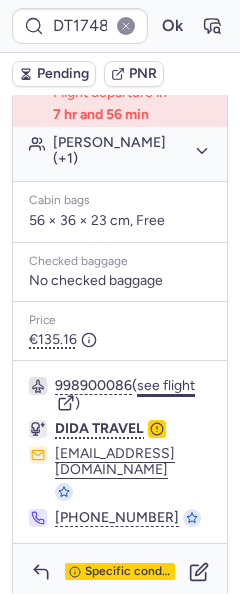 type 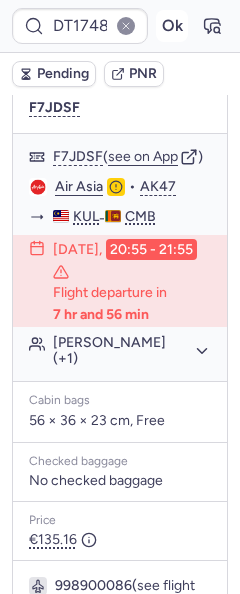 click on "Ok" at bounding box center (172, 26) 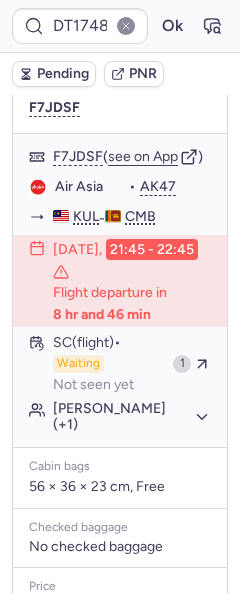scroll, scrollTop: 420, scrollLeft: 0, axis: vertical 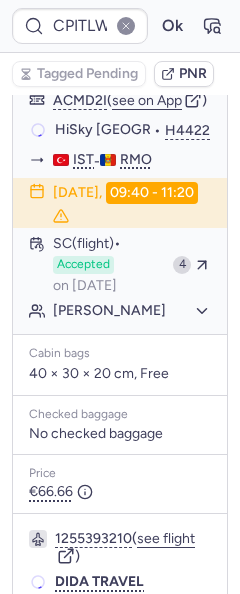 type on "CPBR5W" 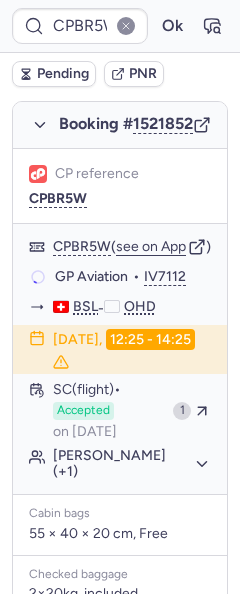 scroll, scrollTop: 420, scrollLeft: 0, axis: vertical 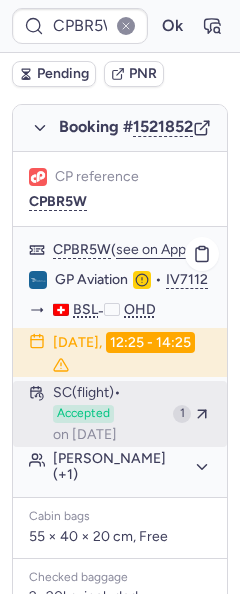 click on "Accepted" at bounding box center [83, 414] 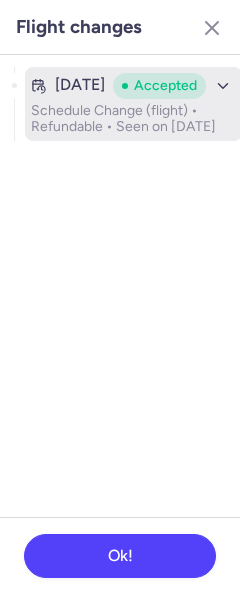click on "Jun 24, 2025 Accepted" at bounding box center (133, 86) 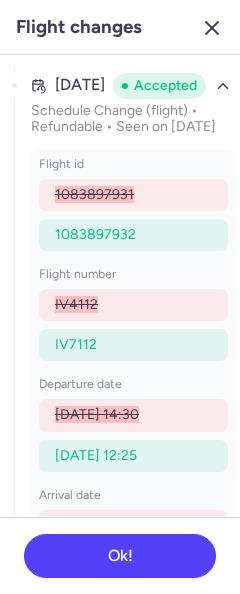 click 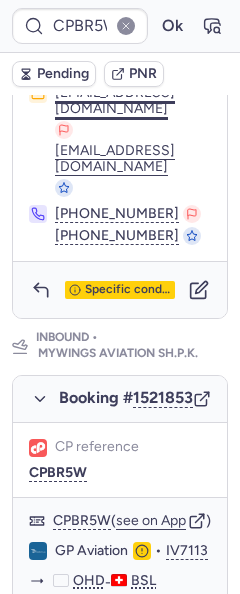 scroll, scrollTop: 1220, scrollLeft: 0, axis: vertical 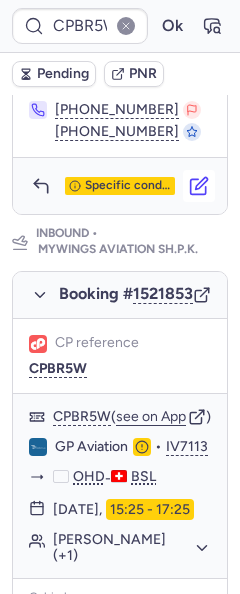 click 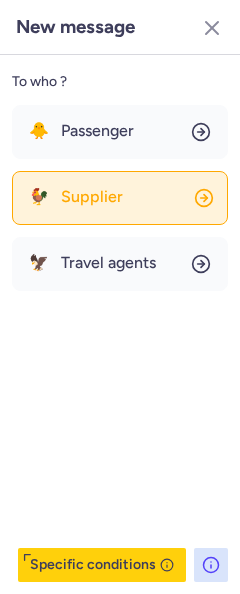 click on "Supplier" at bounding box center [92, 197] 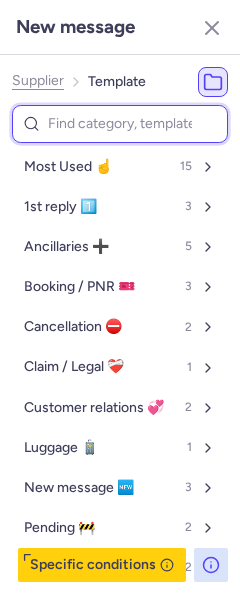 click at bounding box center [120, 124] 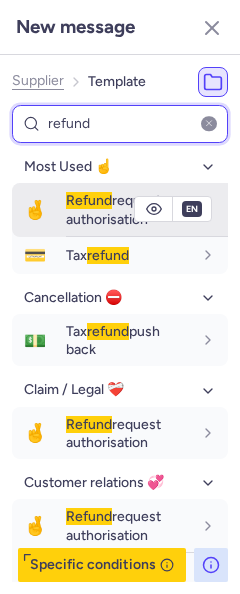 type on "refund" 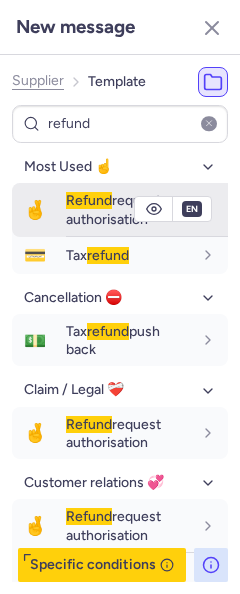 click on "🤞" at bounding box center [35, 210] 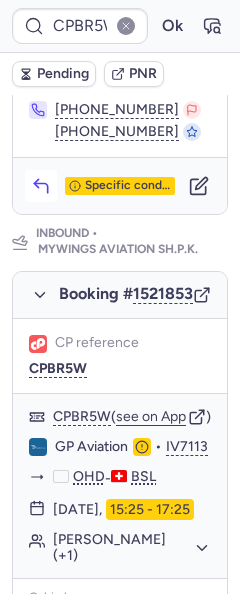 click 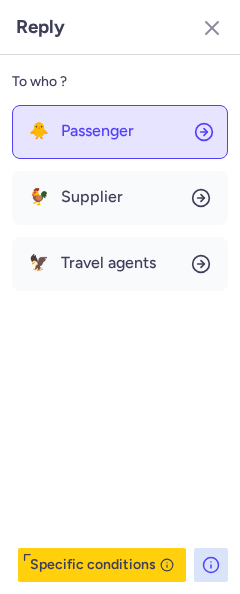 click on "Passenger" at bounding box center (97, 131) 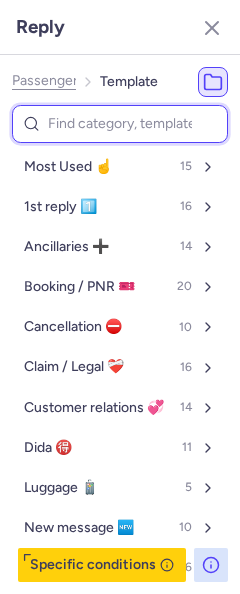 click at bounding box center [120, 124] 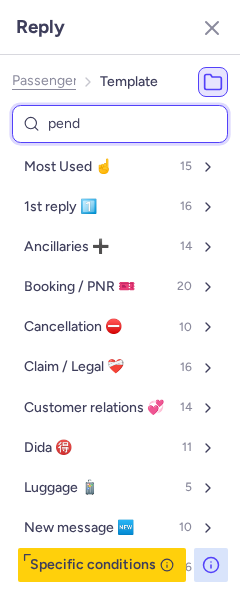 type on "pendi" 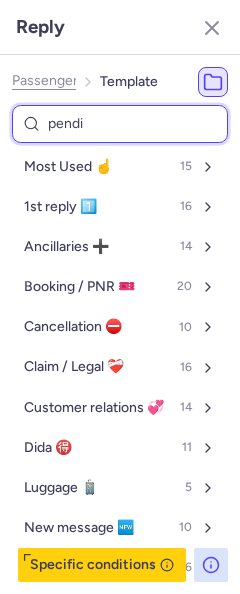 select on "en" 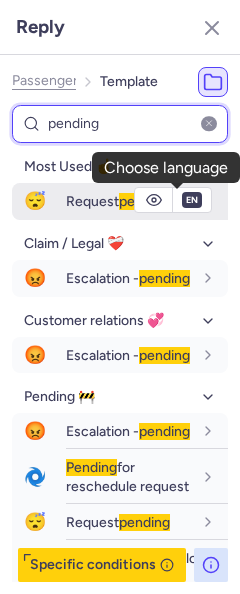 type on "pending" 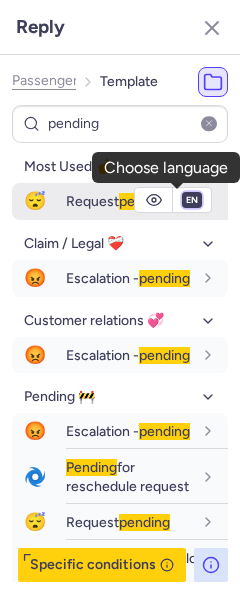 click on "fr en de nl pt es it ru" at bounding box center [192, 200] 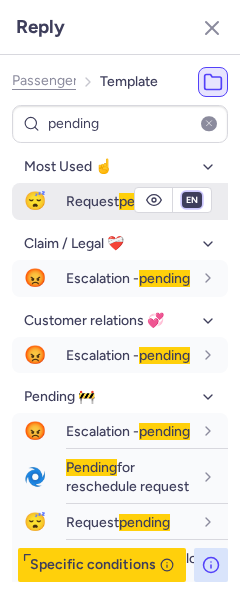 select on "fr" 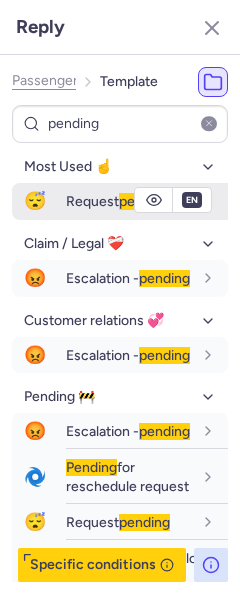 click on "fr en de nl pt es it ru" at bounding box center (192, 200) 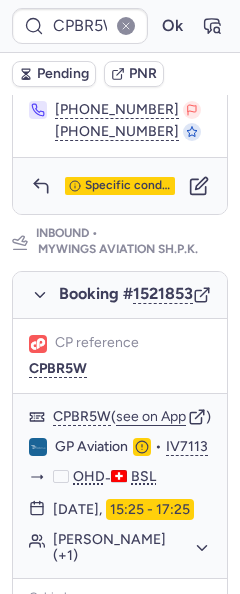 click on "Pending" at bounding box center (54, 74) 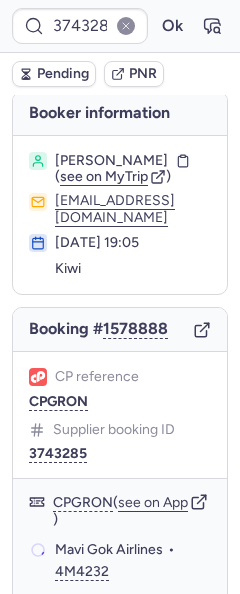 scroll, scrollTop: 0, scrollLeft: 0, axis: both 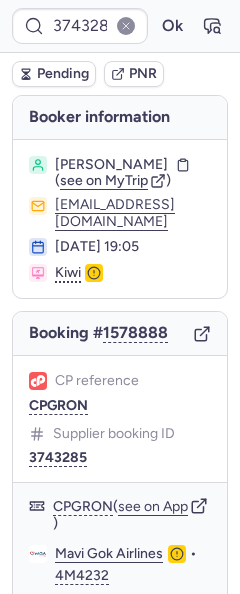 type on "CPBR5W" 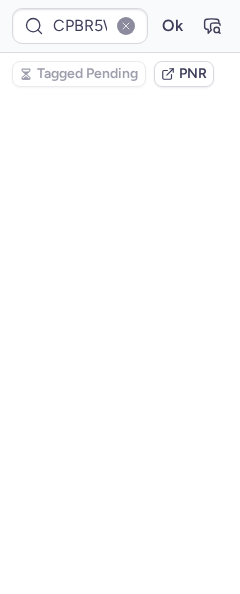 scroll, scrollTop: 40, scrollLeft: 0, axis: vertical 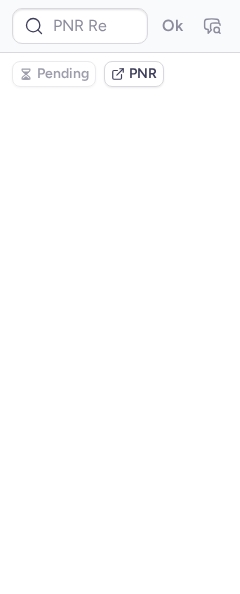 type on "CP2JMD" 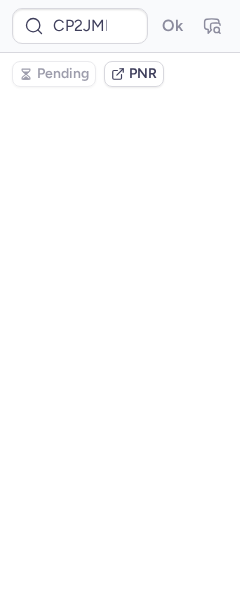 scroll, scrollTop: 0, scrollLeft: 0, axis: both 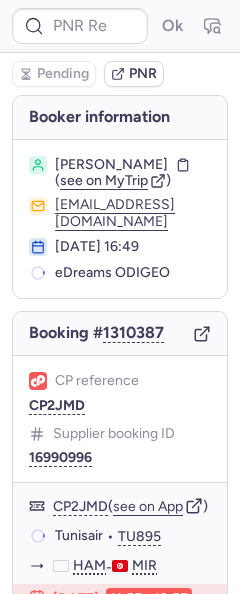 type on "CPCPDD" 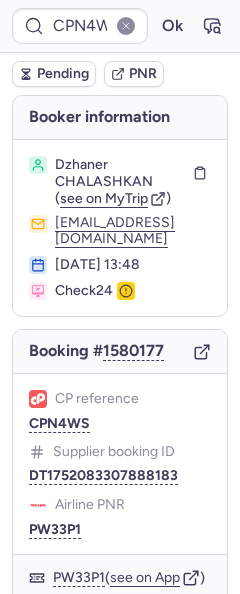 type on "CPBR5W" 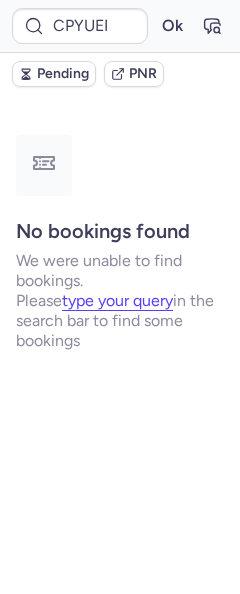 scroll, scrollTop: 0, scrollLeft: 0, axis: both 